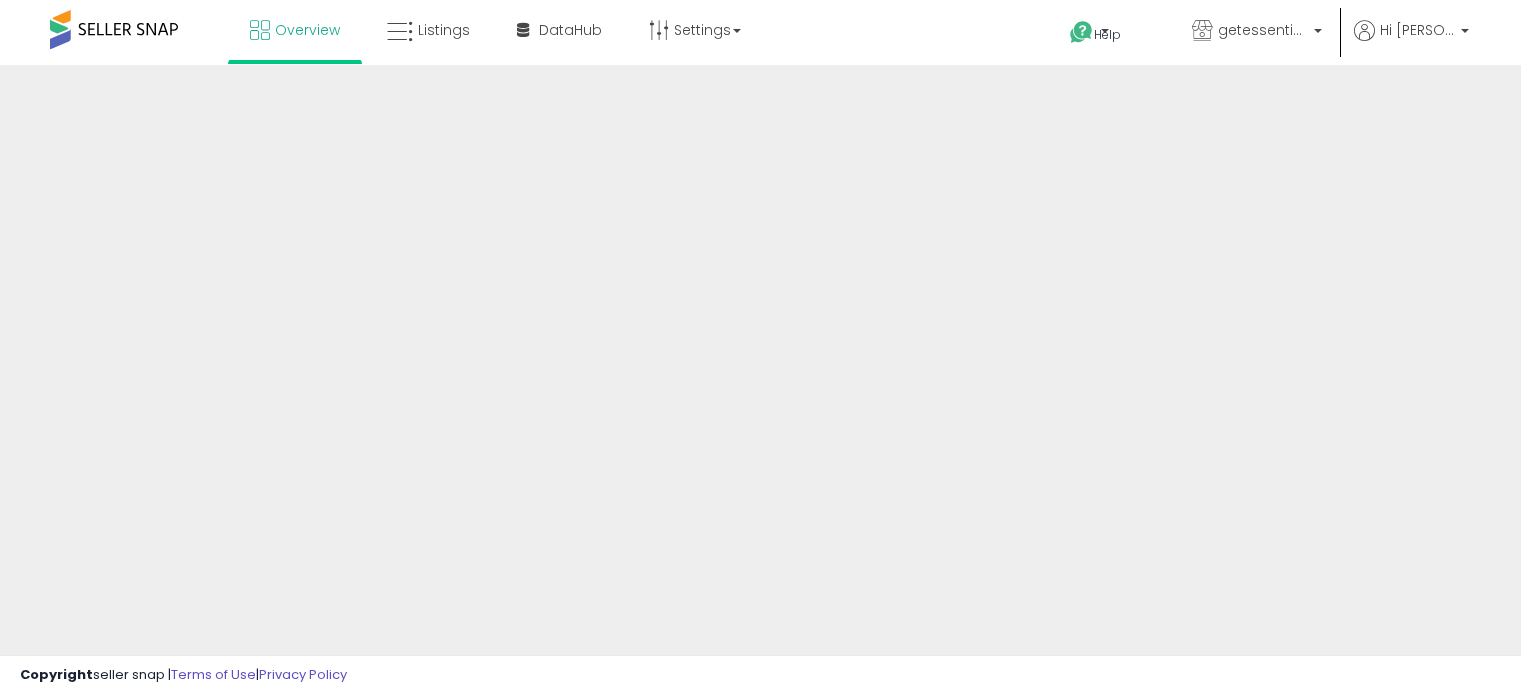 scroll, scrollTop: 0, scrollLeft: 0, axis: both 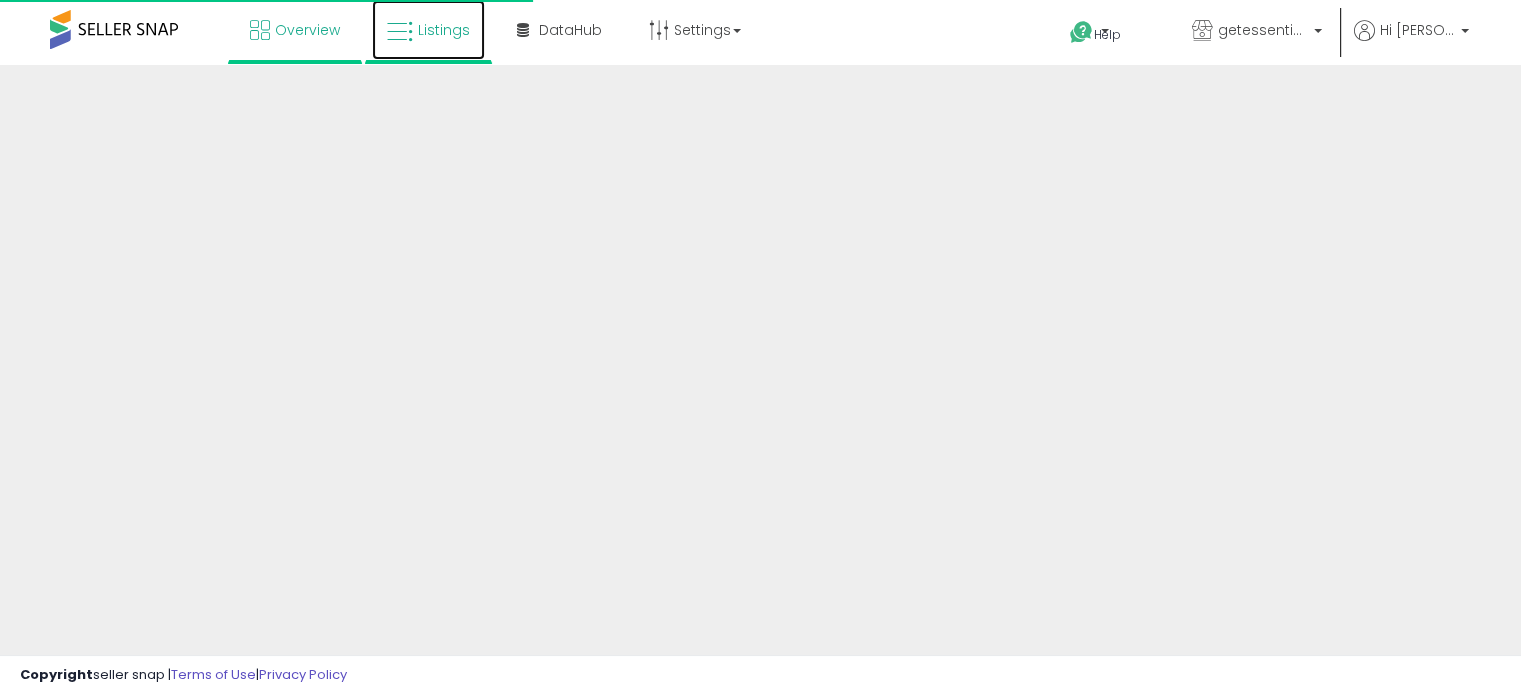 click on "Listings" at bounding box center [444, 30] 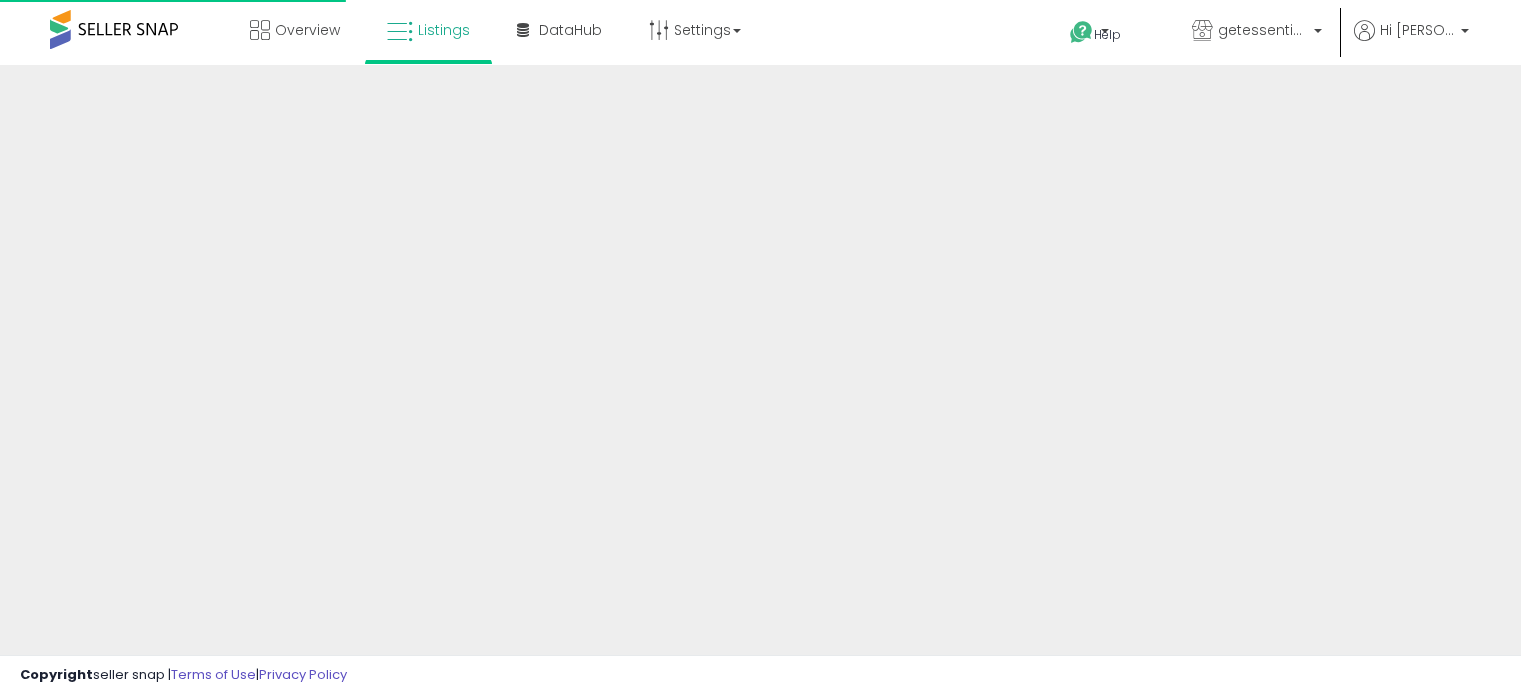 scroll, scrollTop: 0, scrollLeft: 0, axis: both 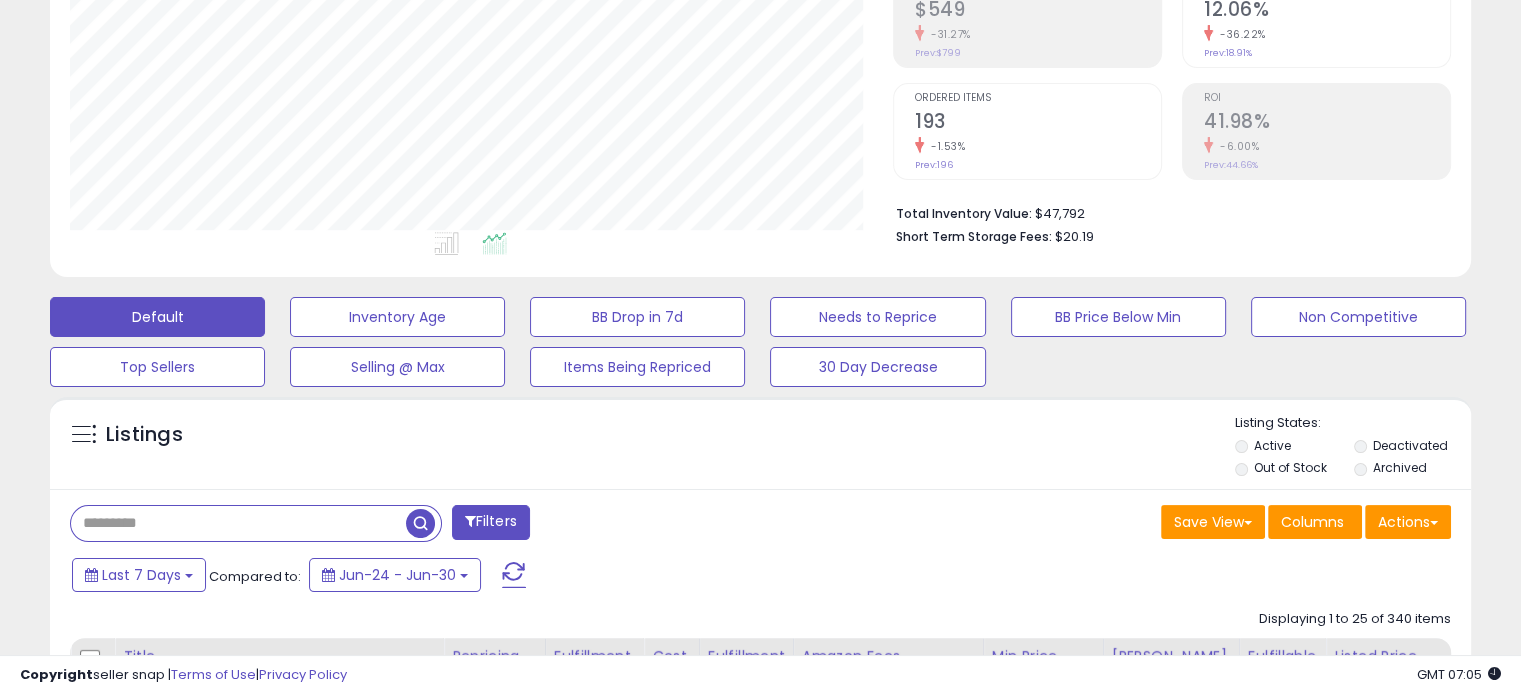 click at bounding box center (238, 523) 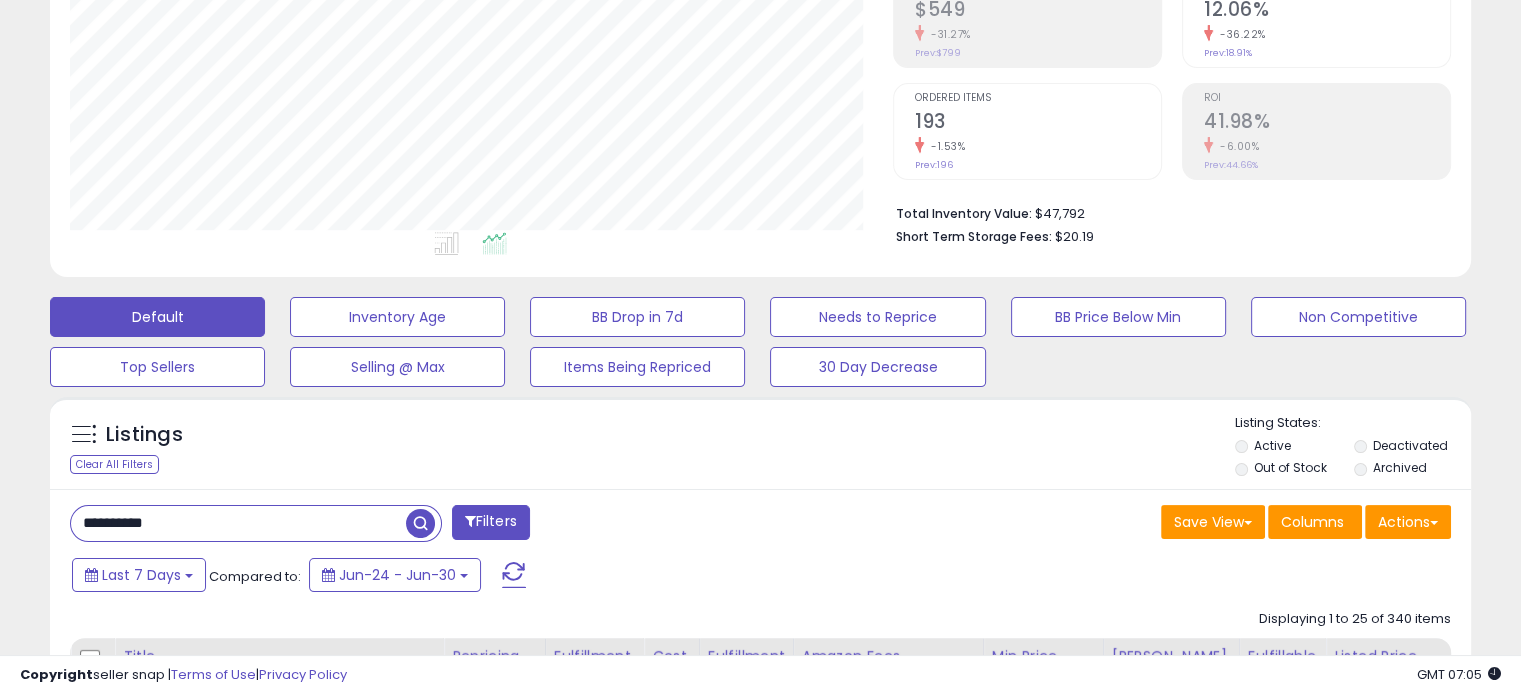type on "**********" 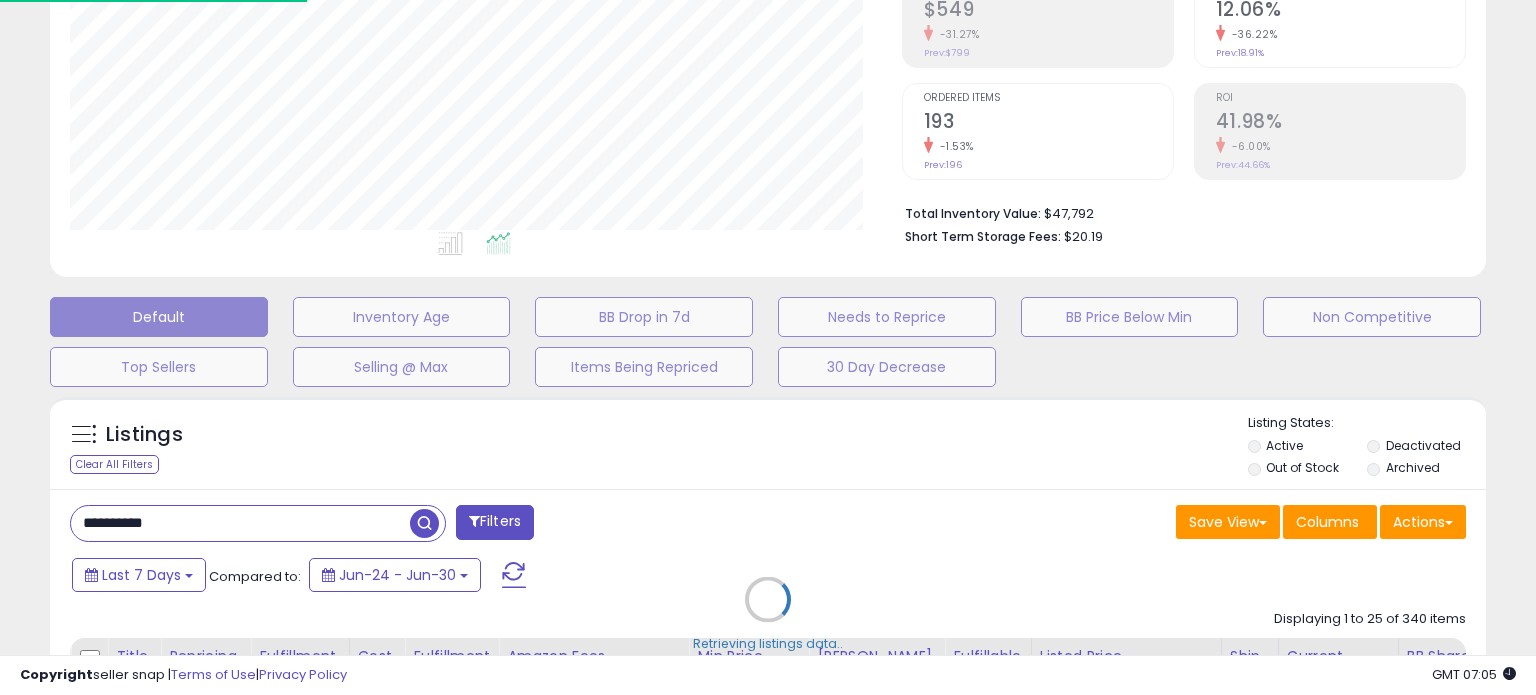 scroll, scrollTop: 999589, scrollLeft: 999168, axis: both 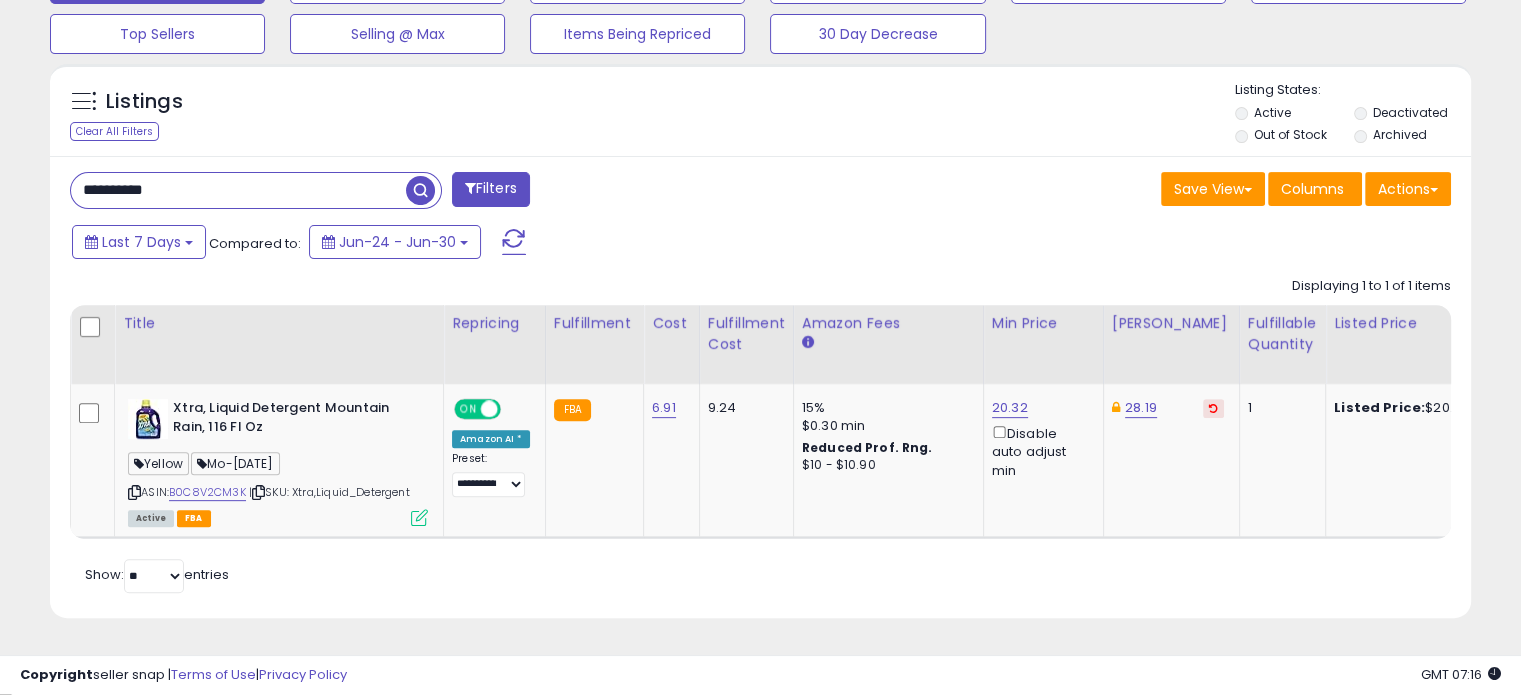 click on "**********" at bounding box center [238, 190] 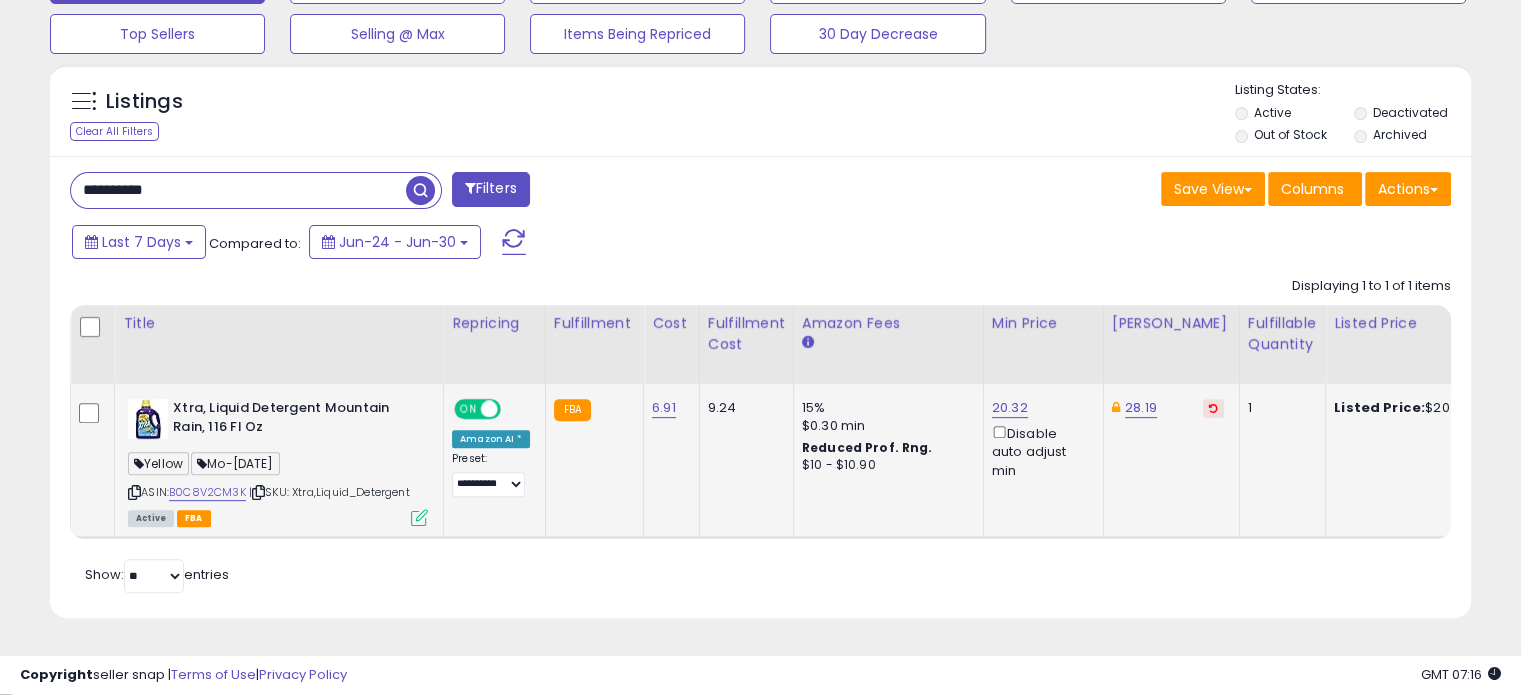 click at bounding box center [419, 517] 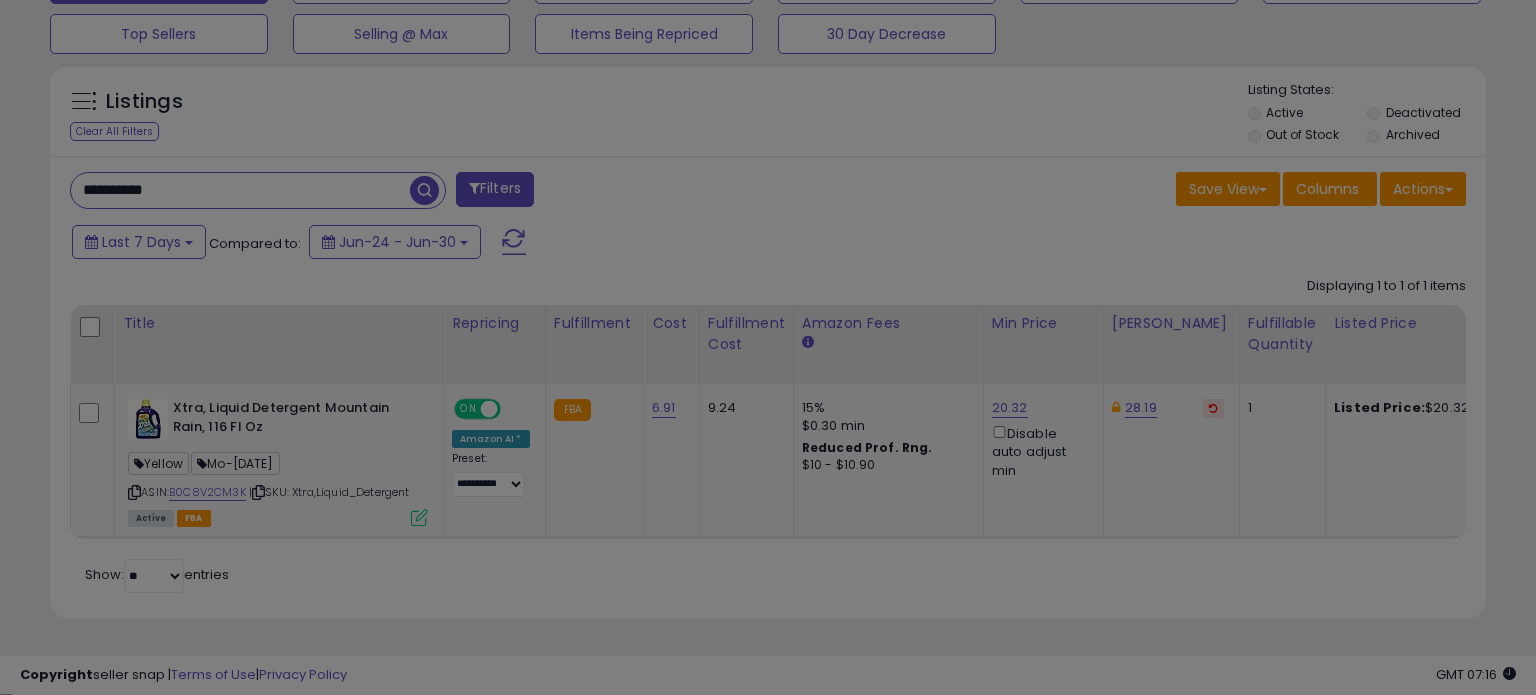 scroll, scrollTop: 999589, scrollLeft: 999168, axis: both 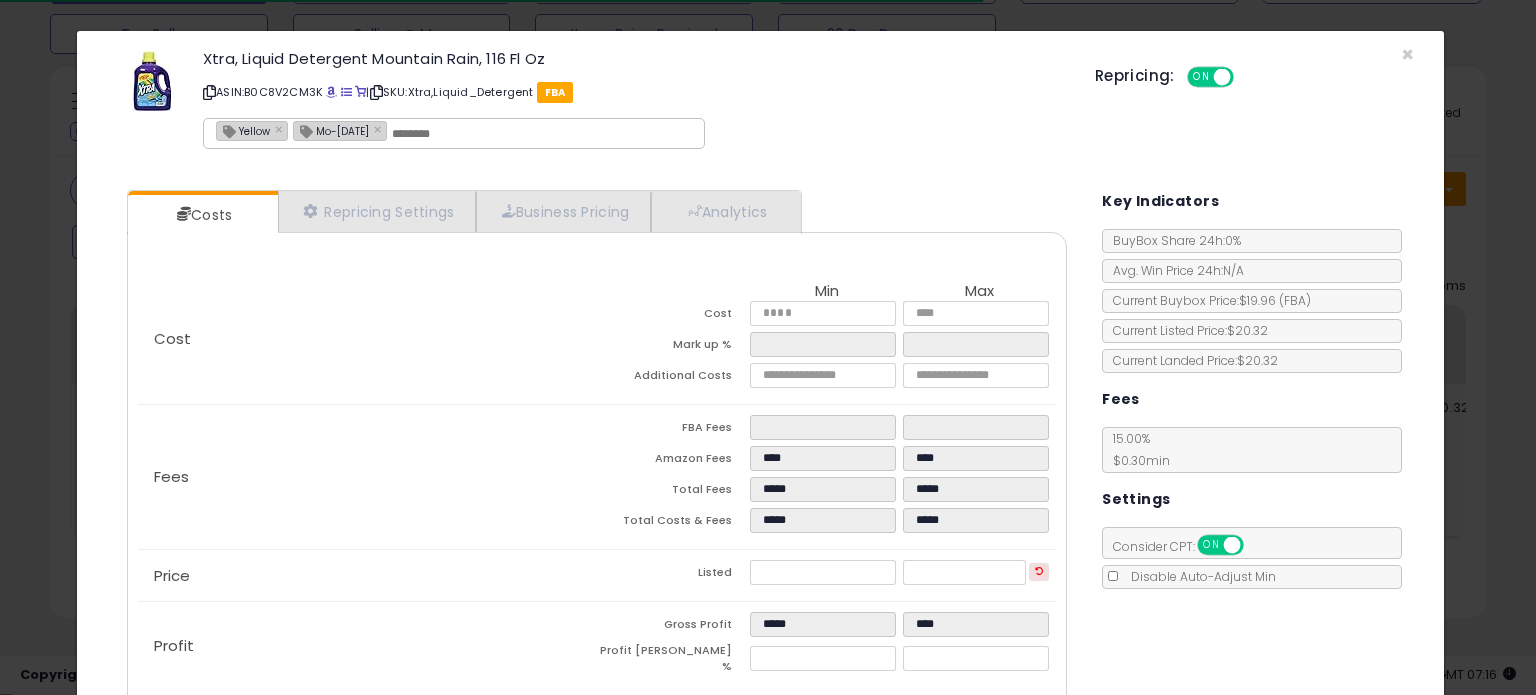 click on "Mo-April11th" at bounding box center (331, 130) 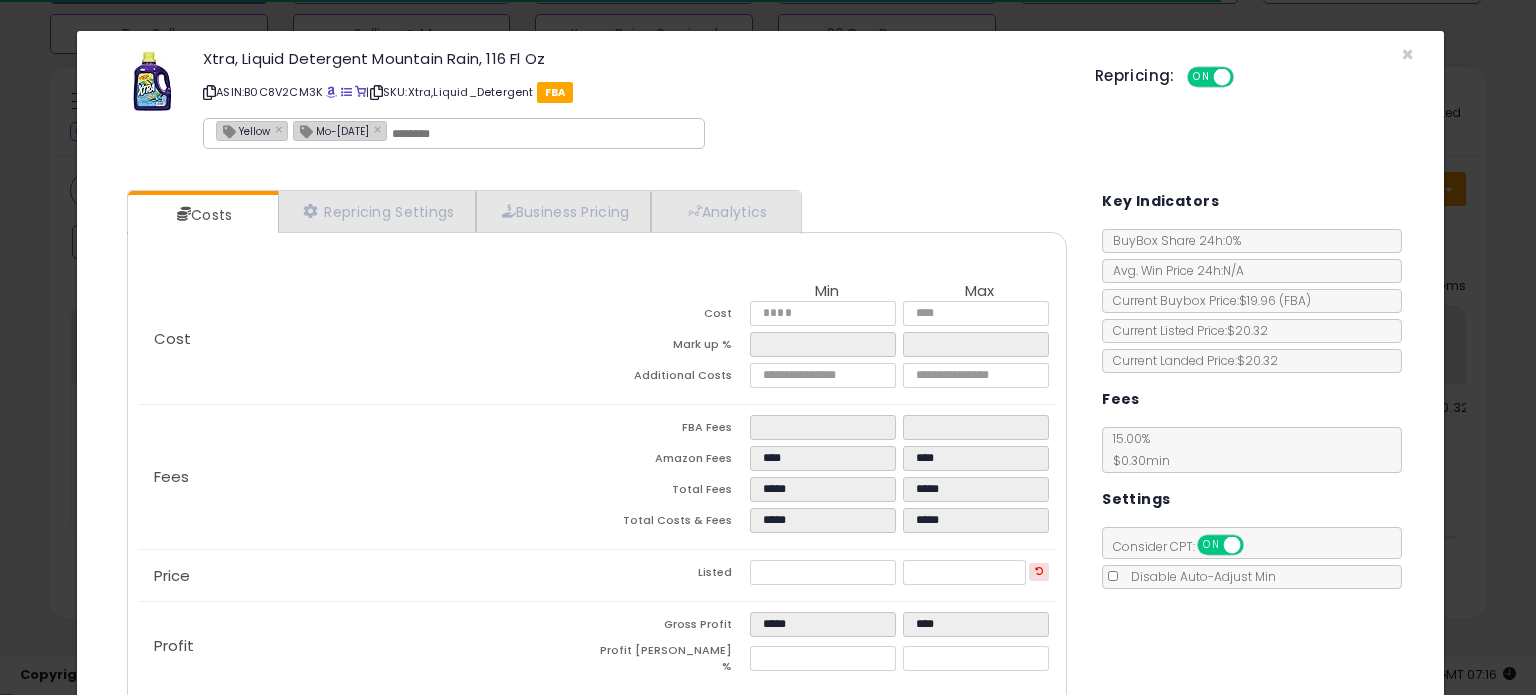 click on "Mo-April11th" at bounding box center (331, 130) 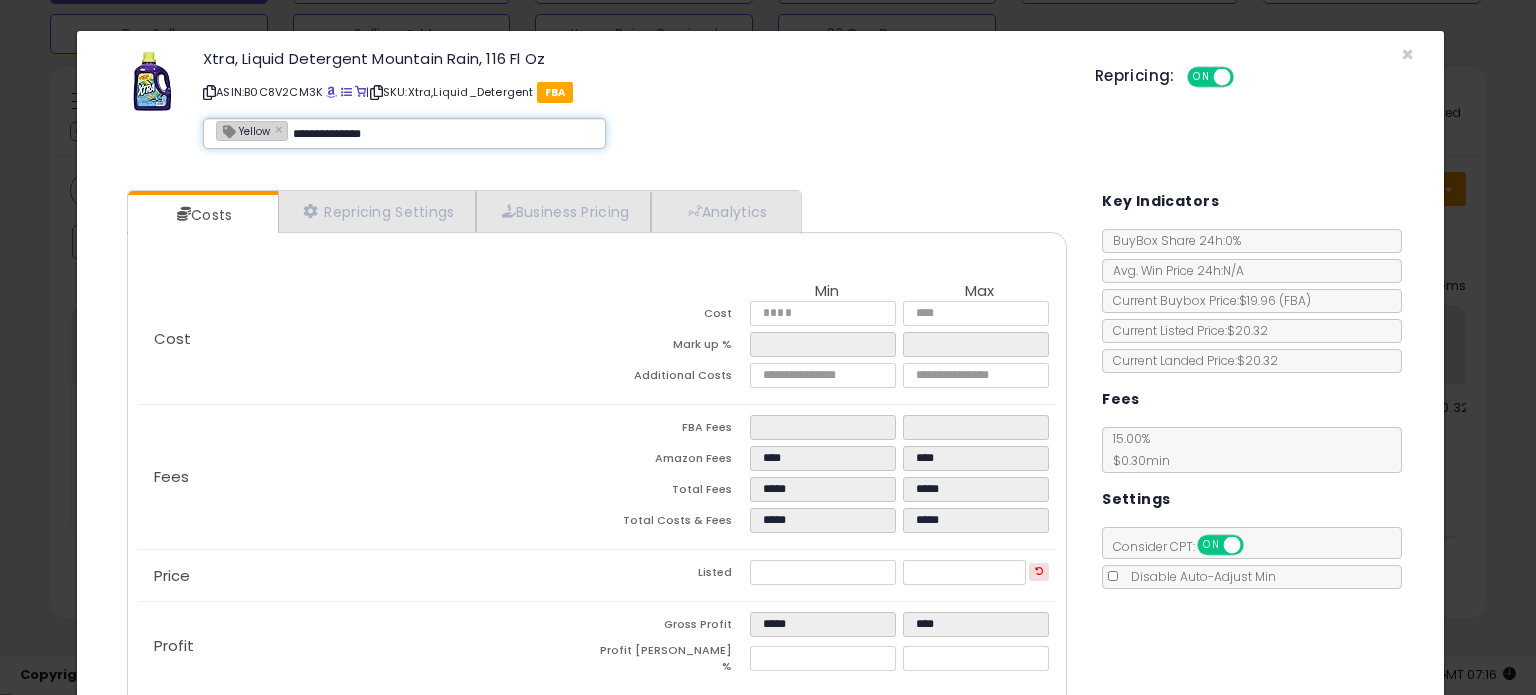 type on "**********" 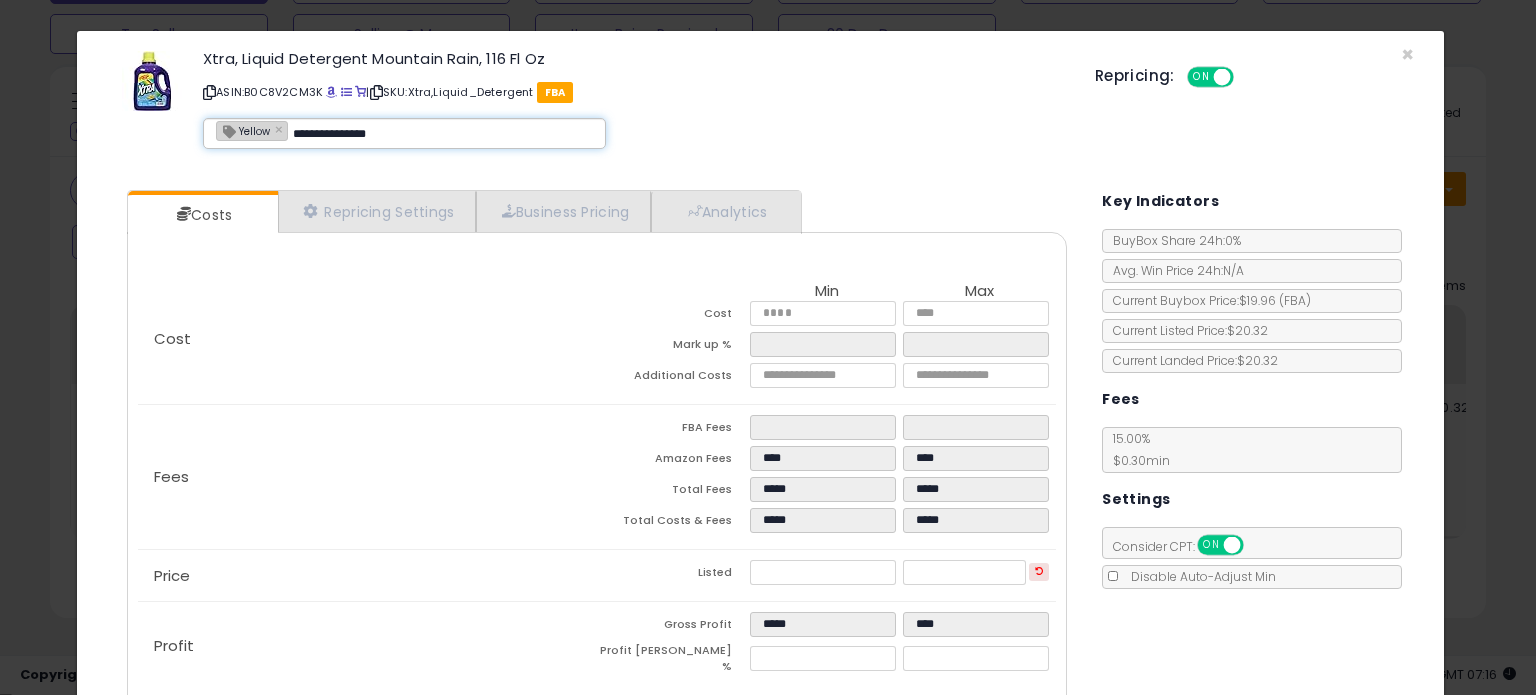 type 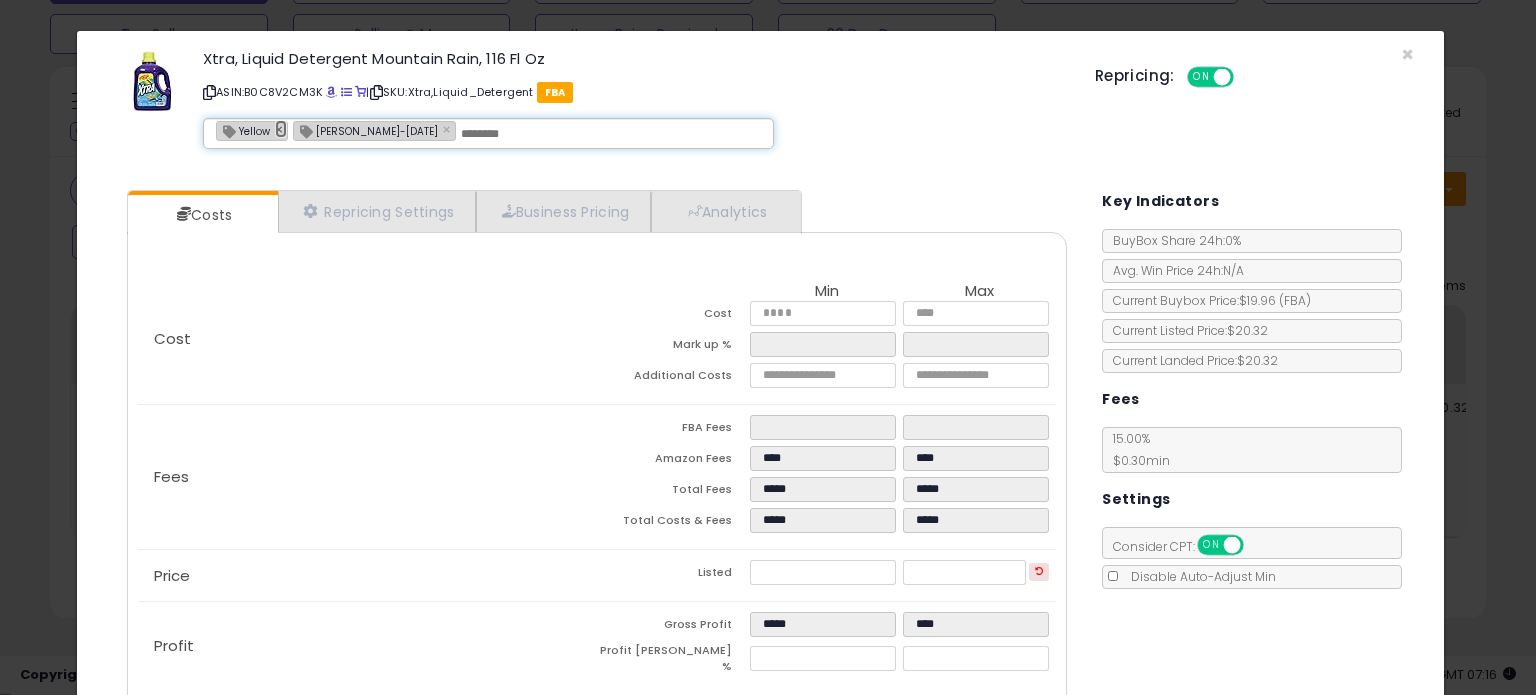 click on "×" at bounding box center [281, 129] 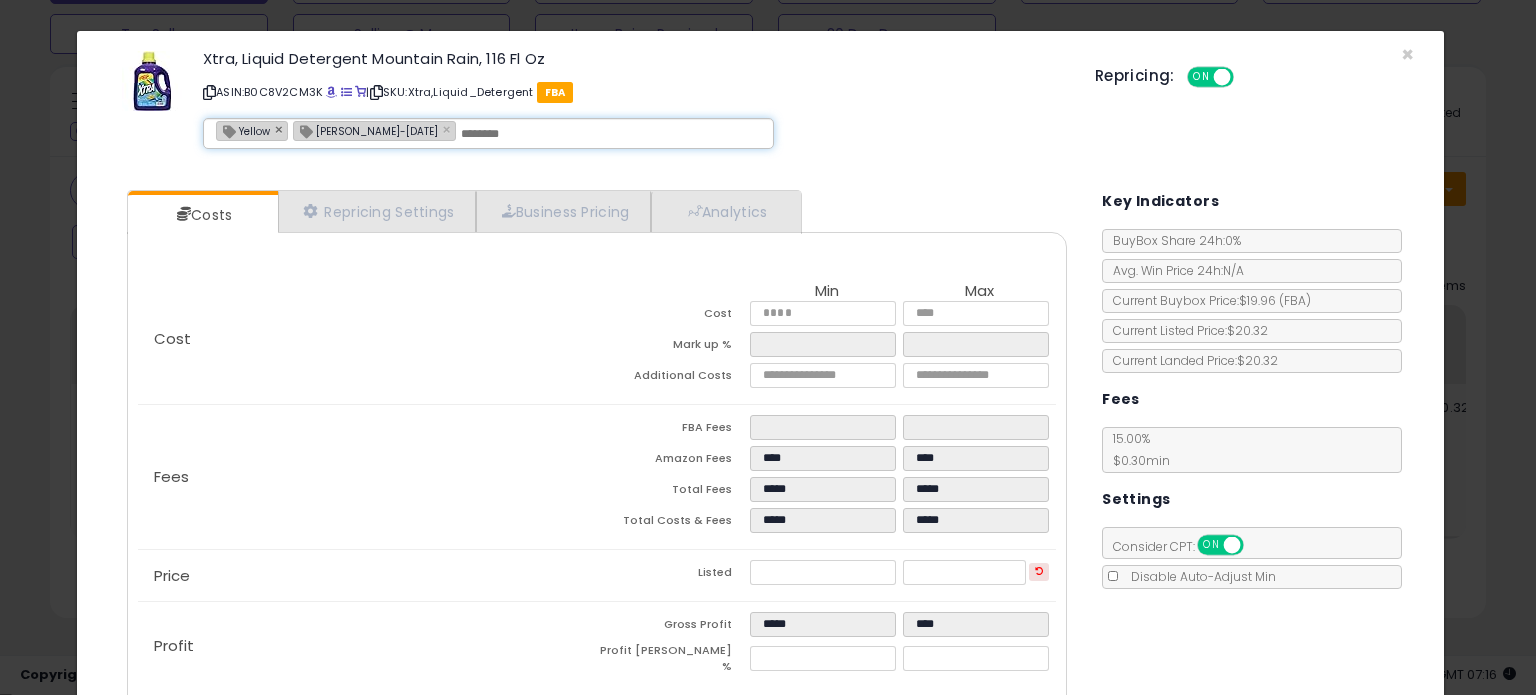 type on "**********" 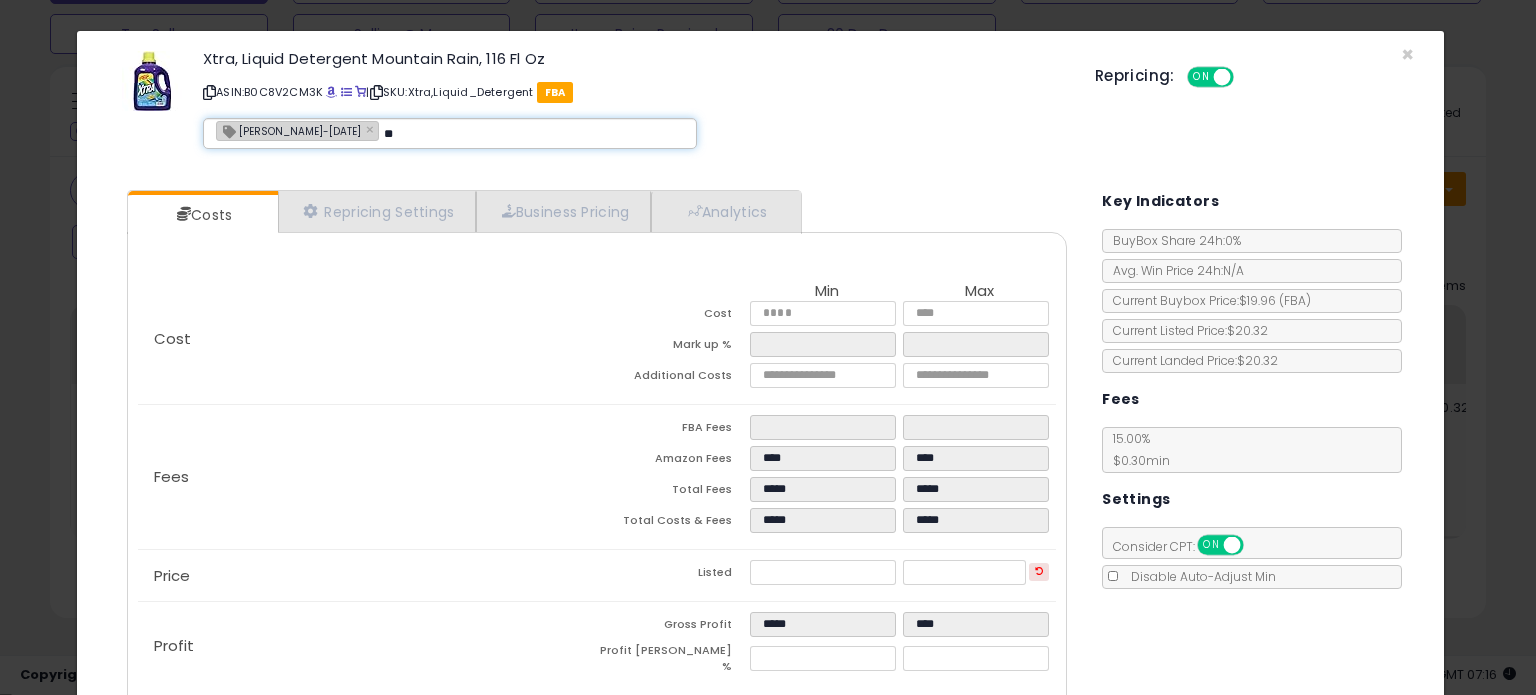 type on "***" 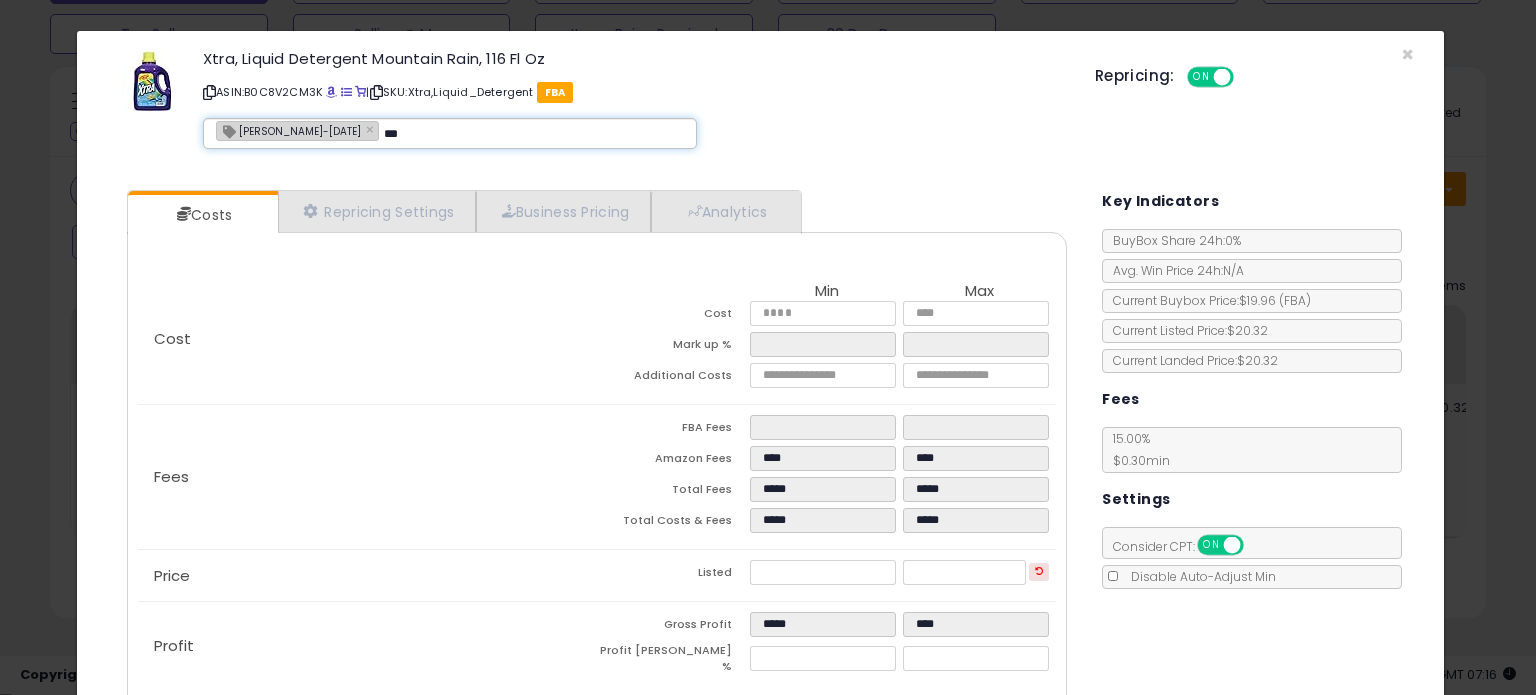 type on "**********" 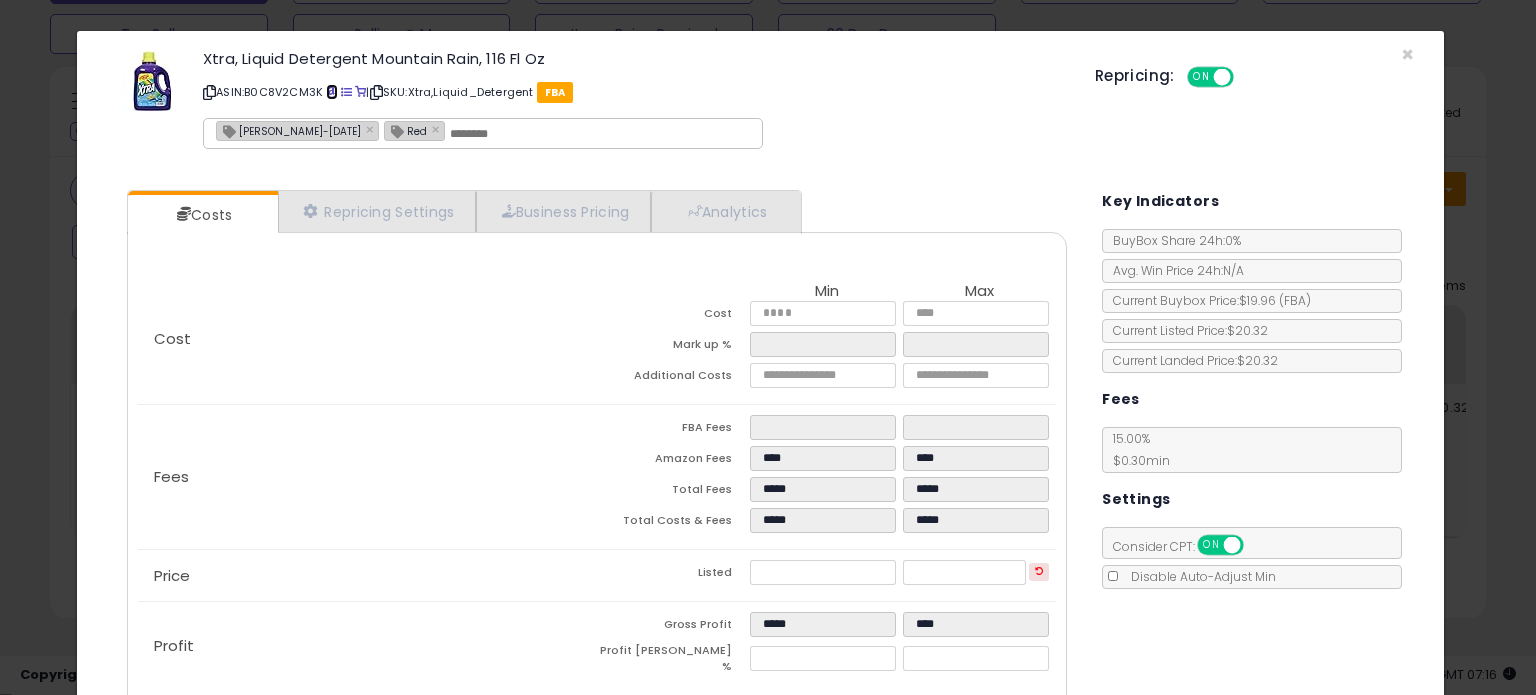 click at bounding box center (331, 92) 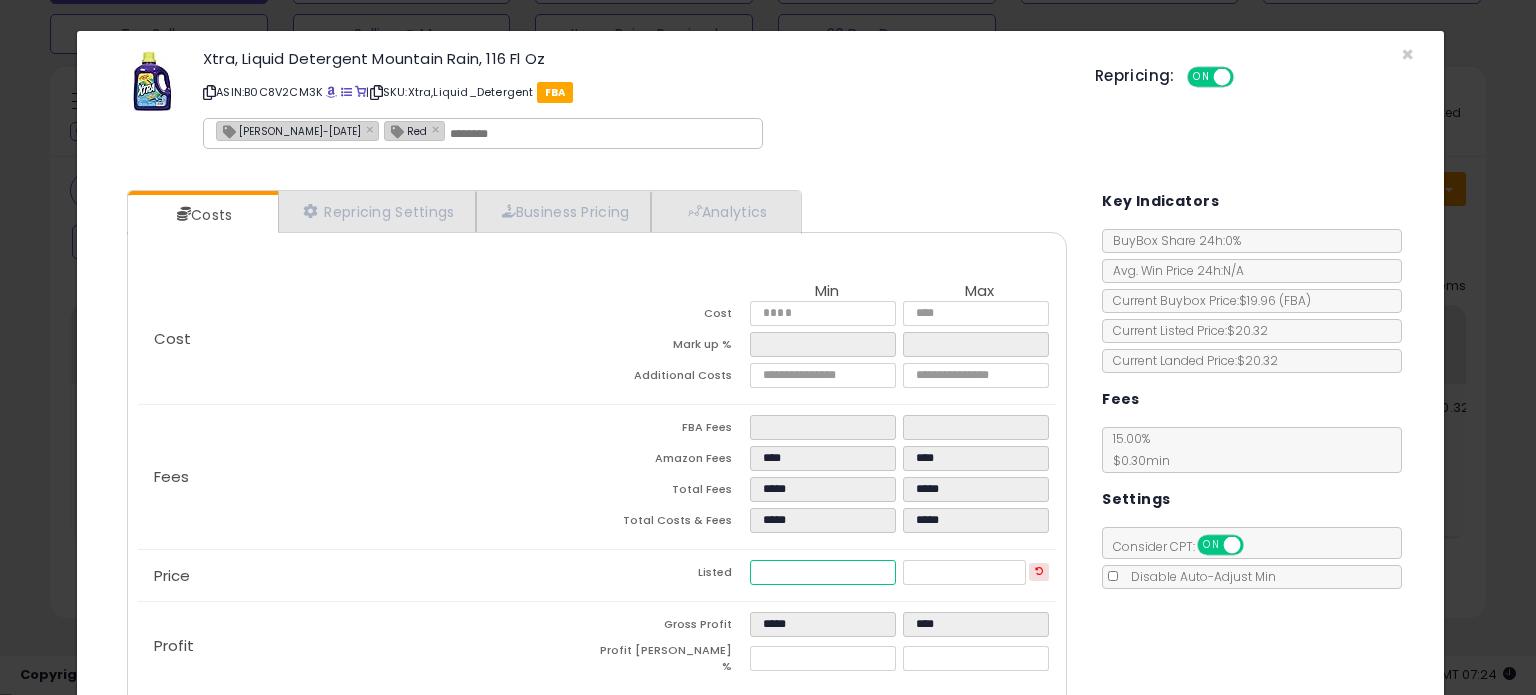 click on "*****" at bounding box center [822, 572] 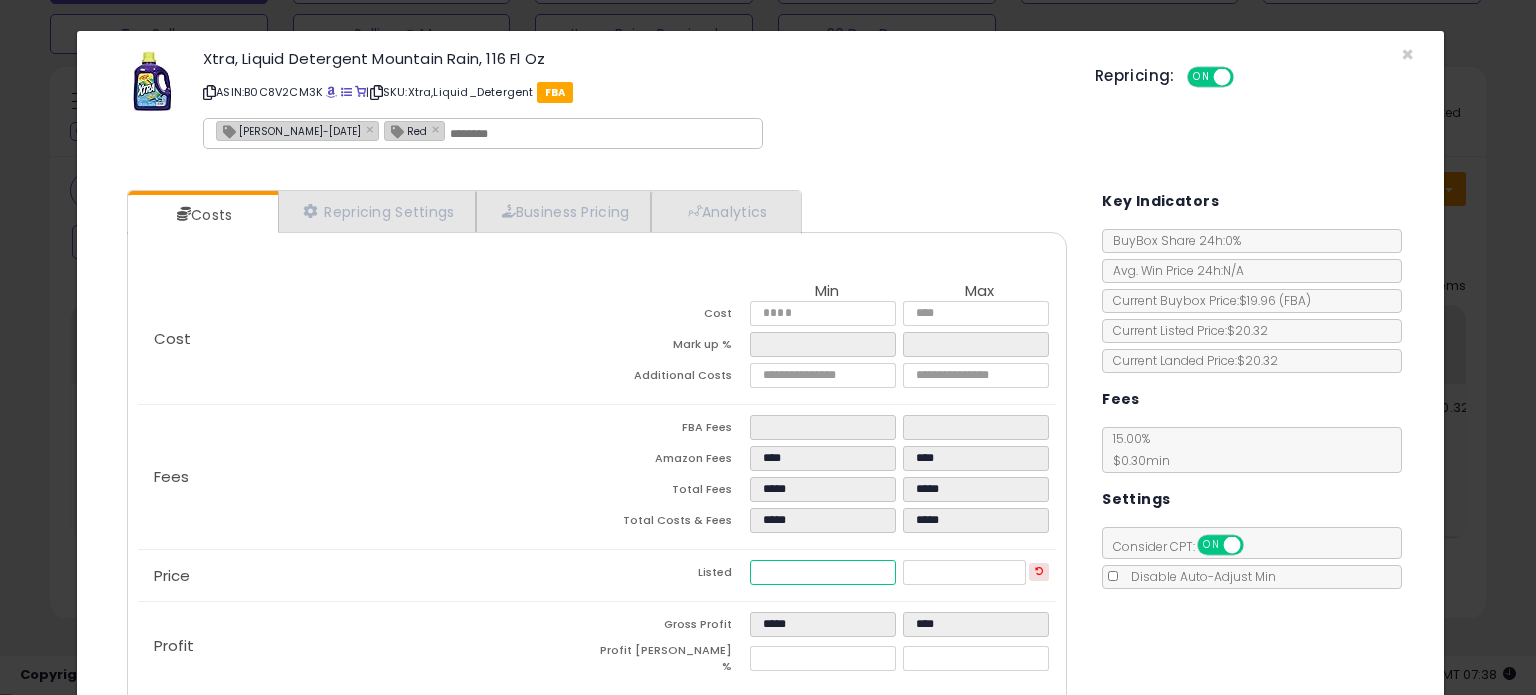 type on "****" 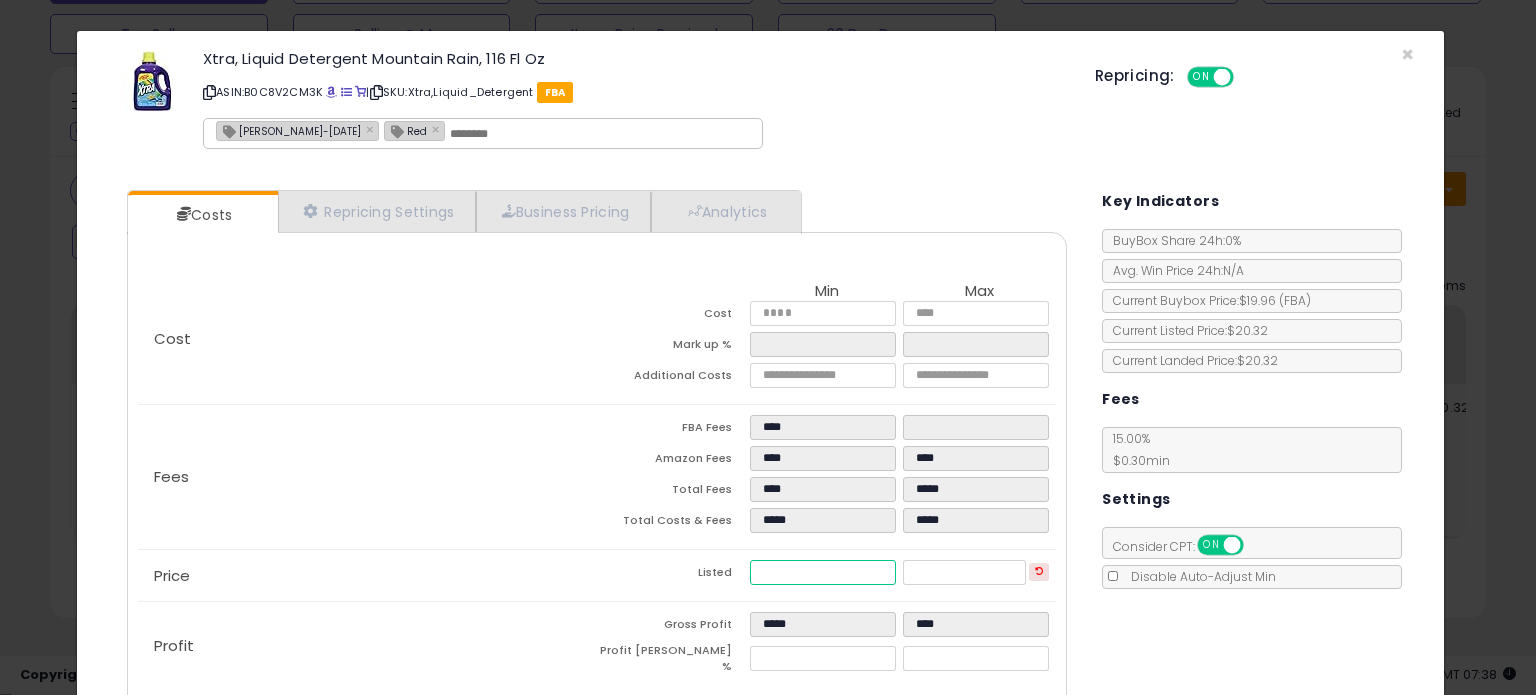 type on "****" 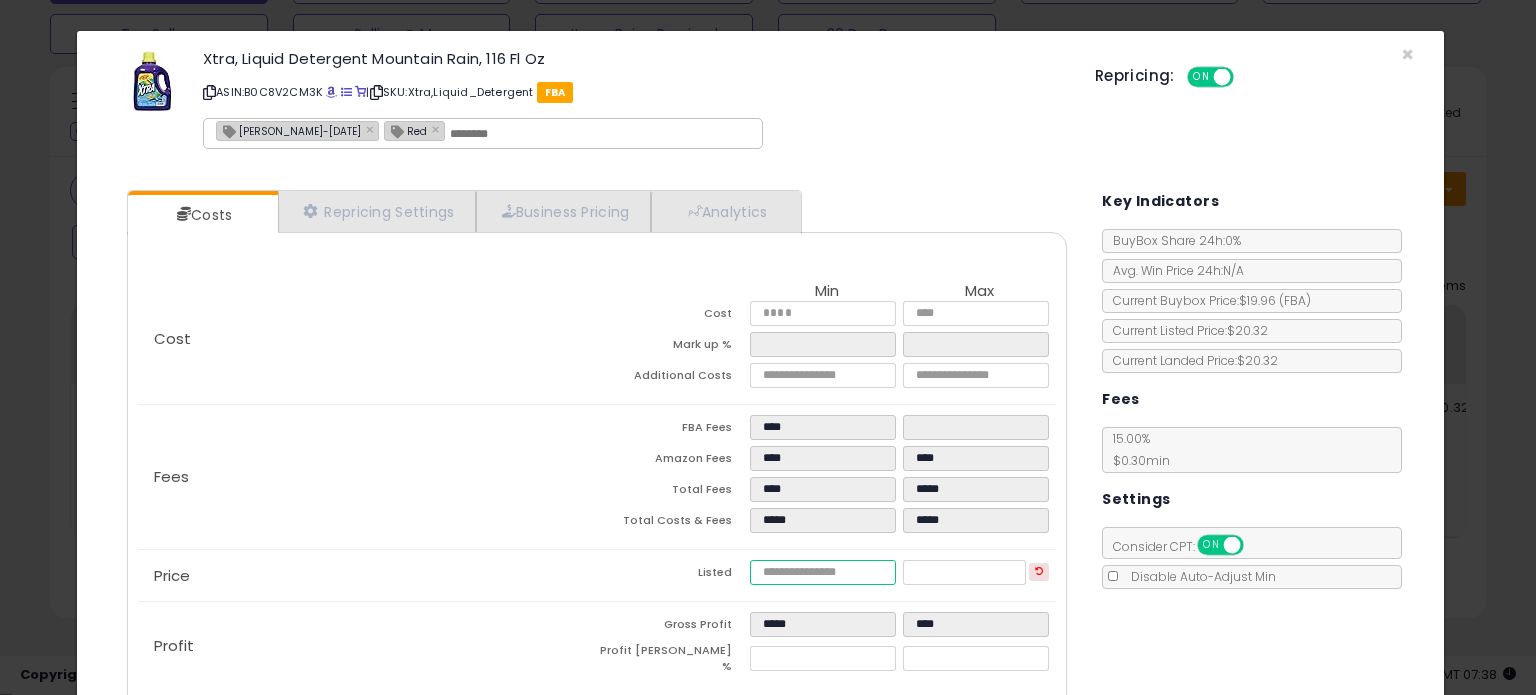 type 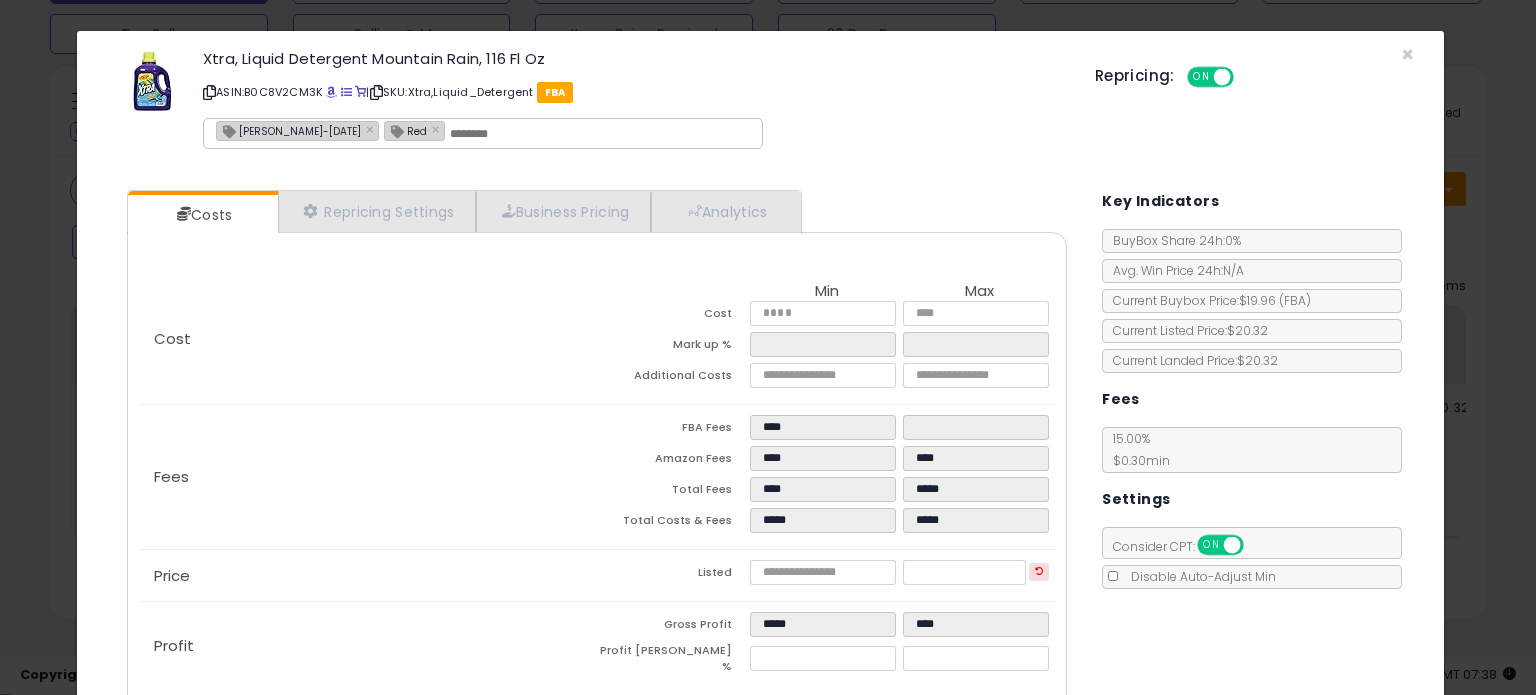 type on "*******" 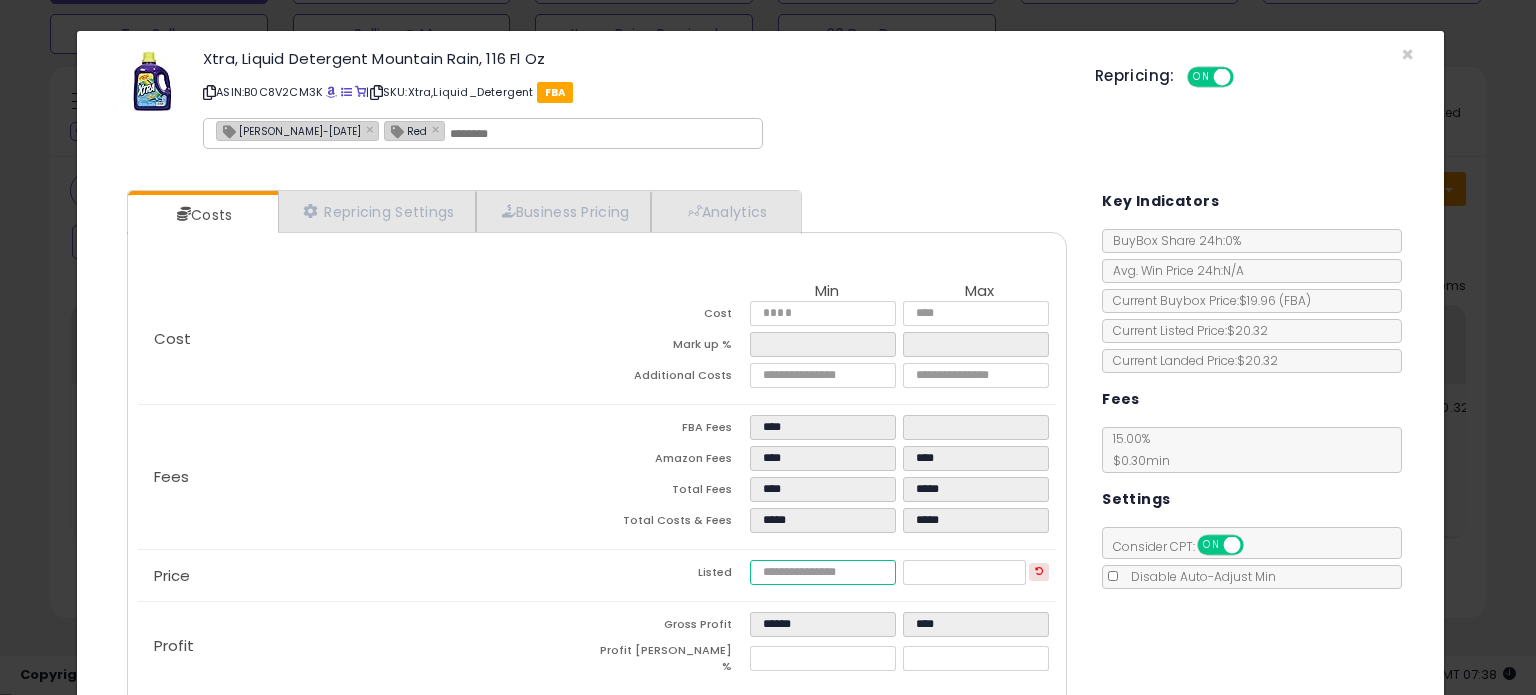 type on "****" 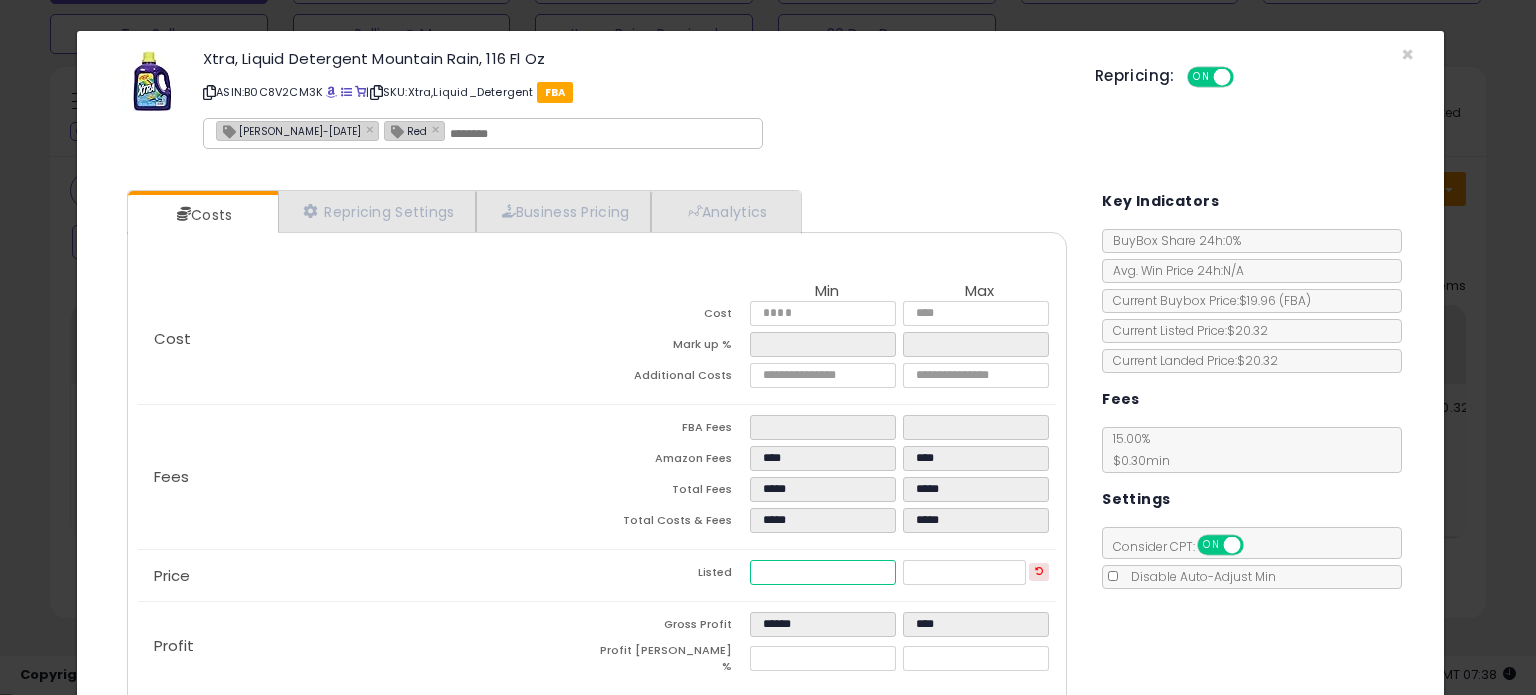 type on "****" 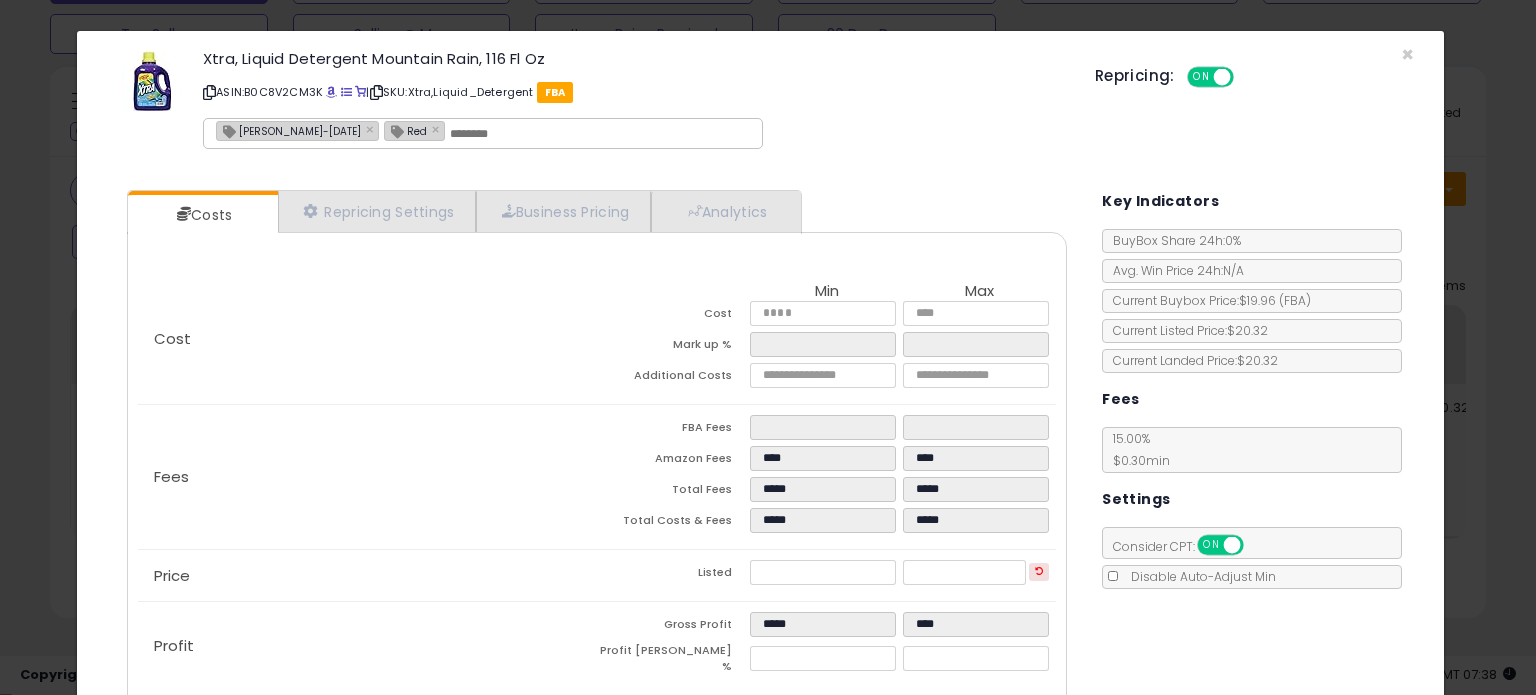 click at bounding box center (600, 134) 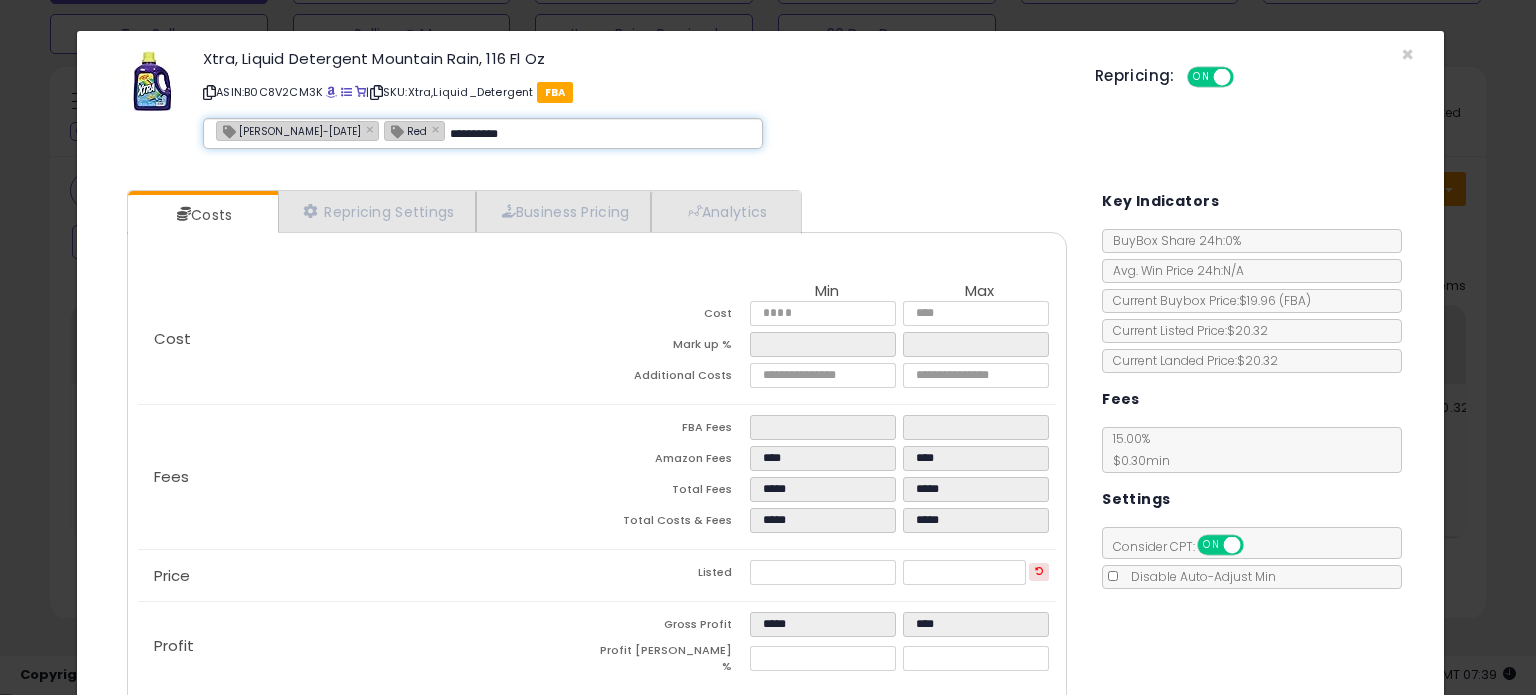 type on "**********" 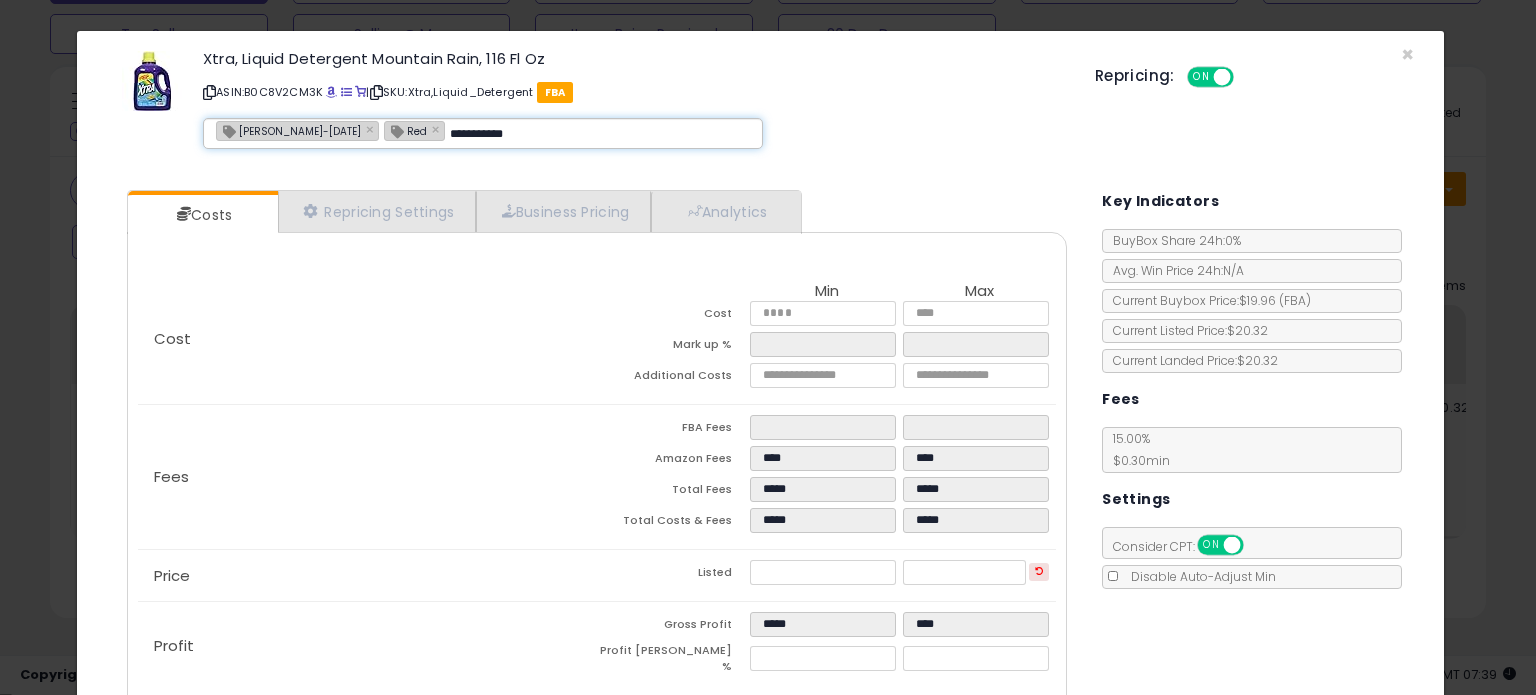 type on "**********" 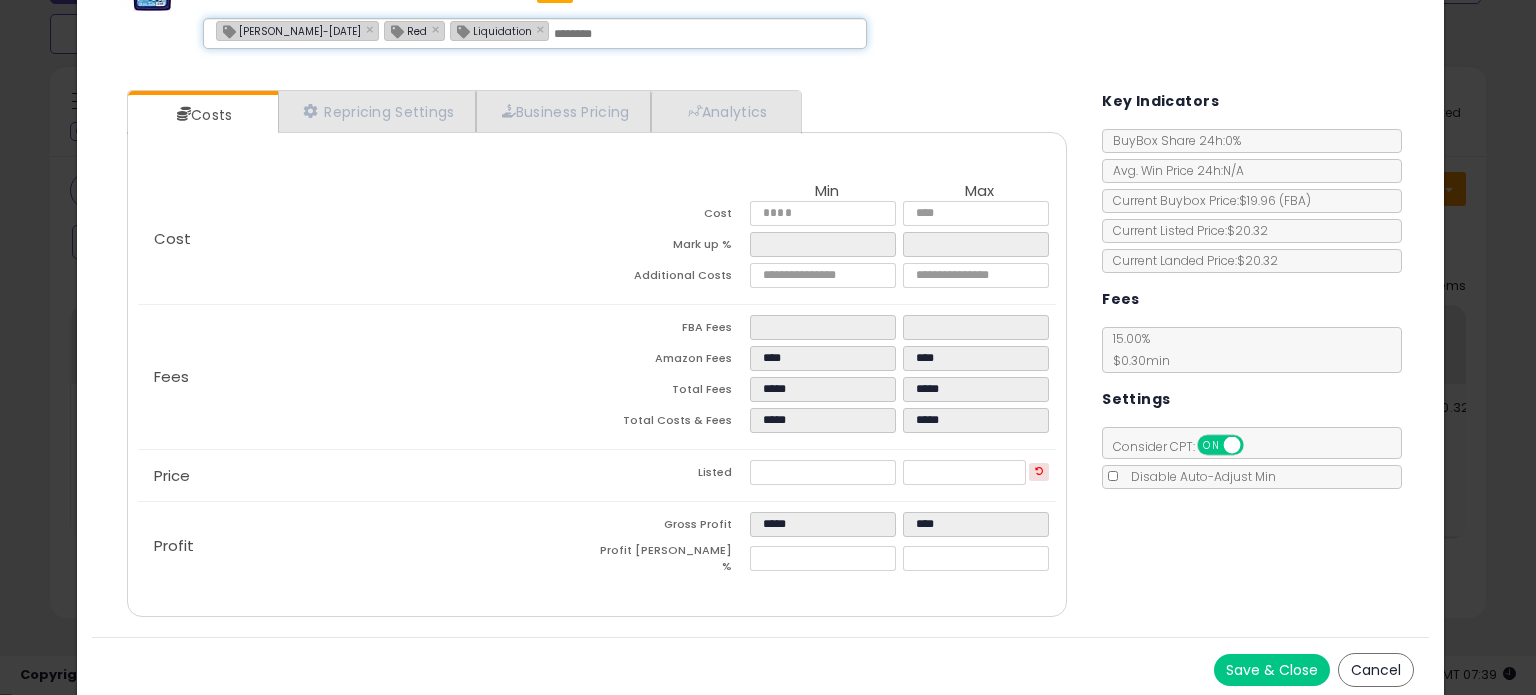 scroll, scrollTop: 105, scrollLeft: 0, axis: vertical 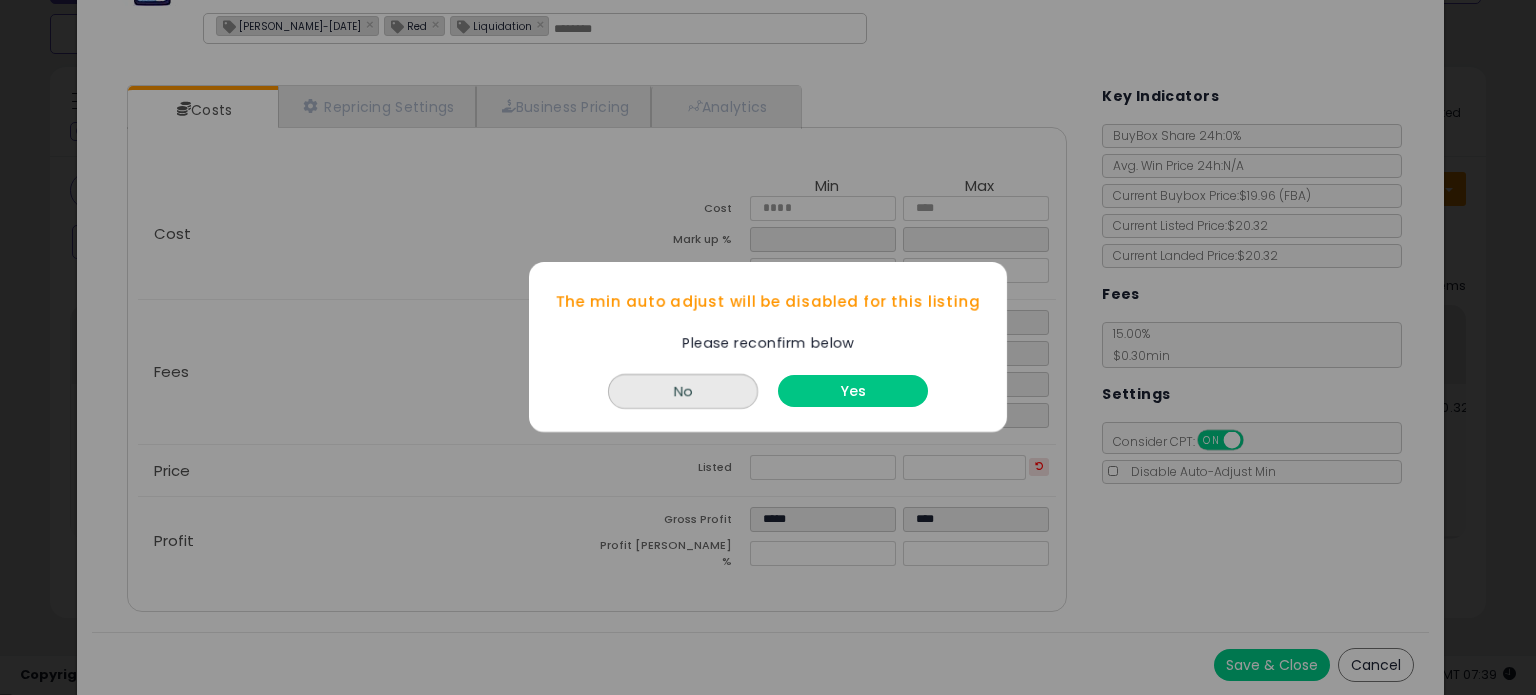 click on "Yes" at bounding box center (853, 392) 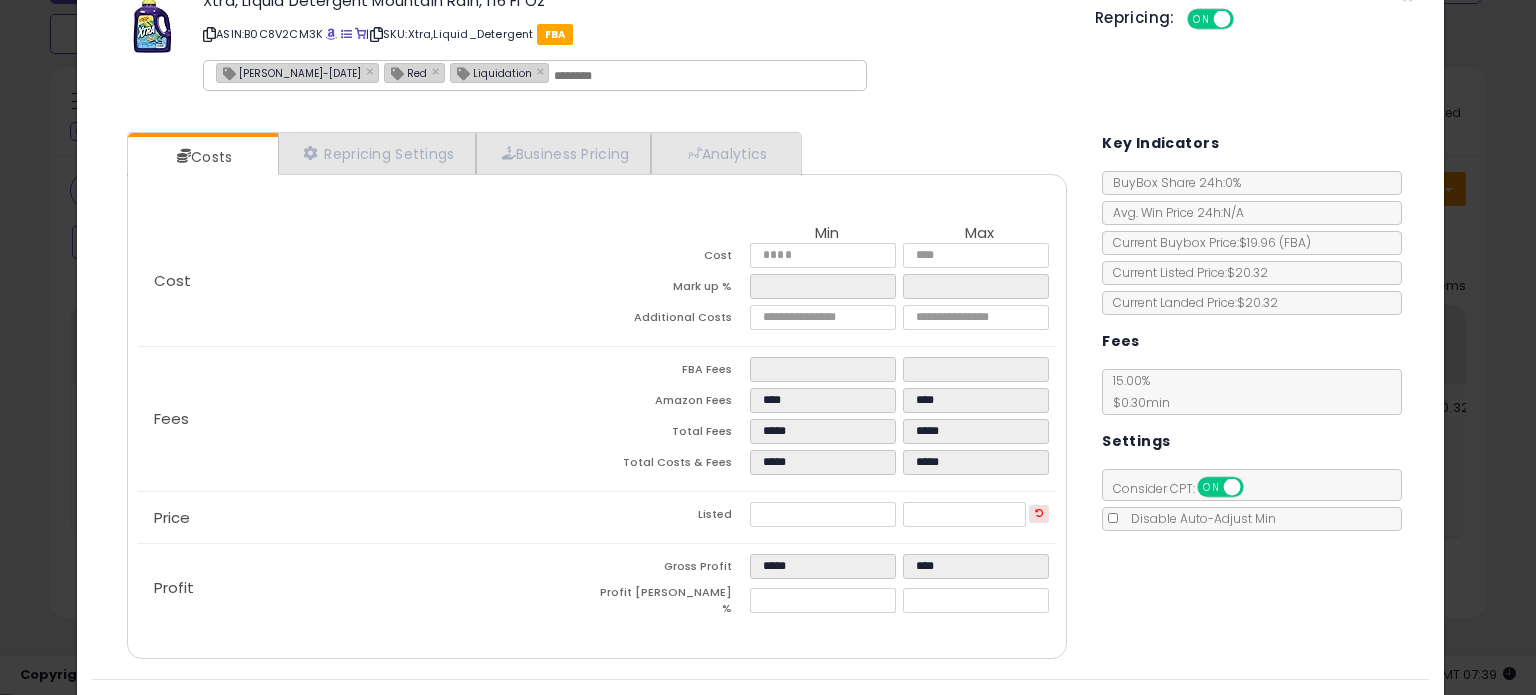 scroll, scrollTop: 105, scrollLeft: 0, axis: vertical 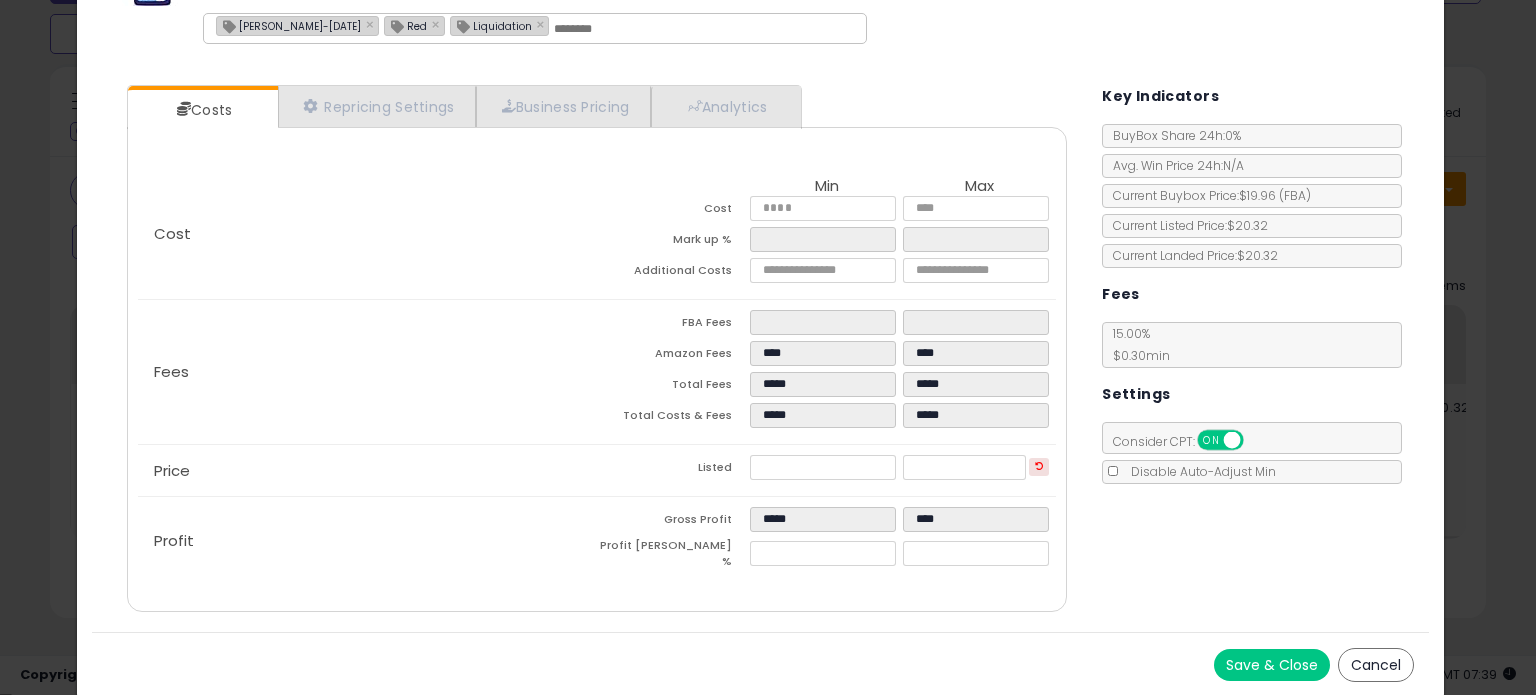 click on "Save & Close" at bounding box center [1272, 665] 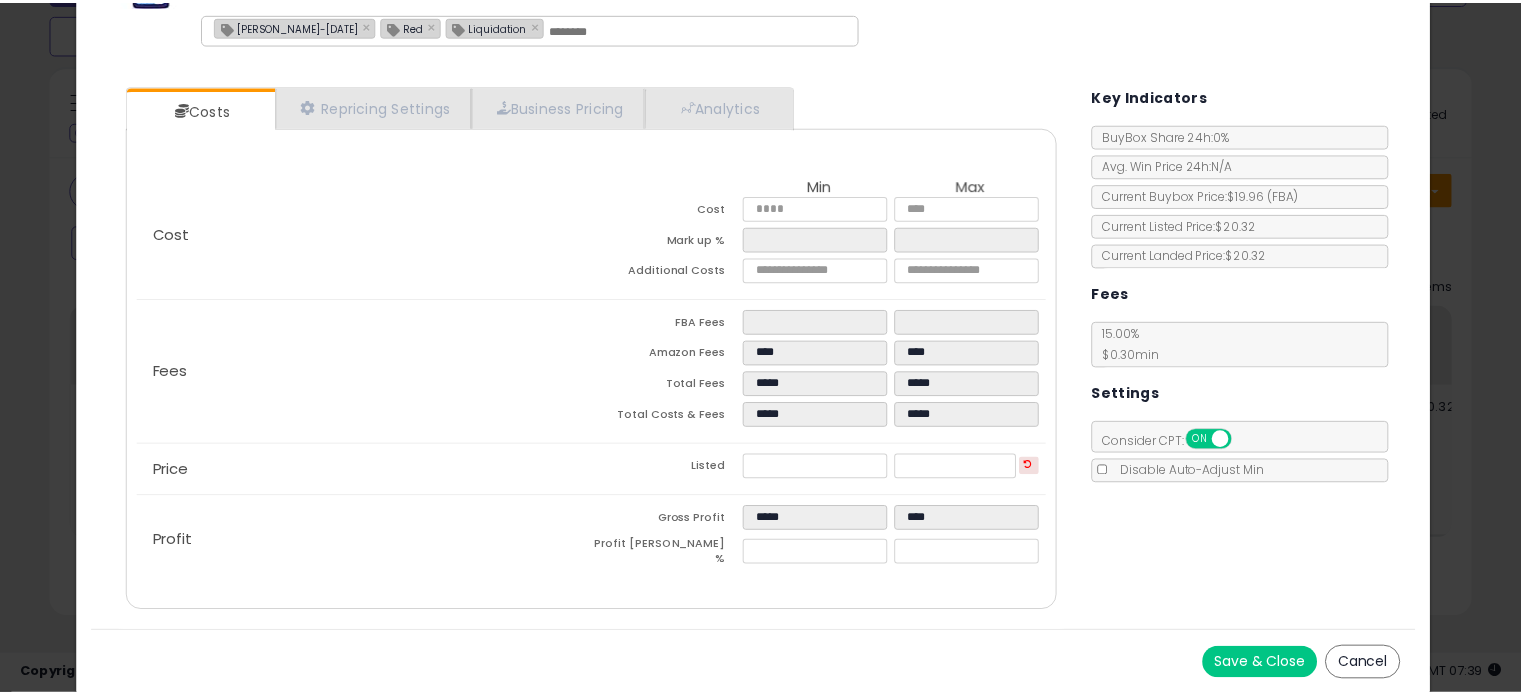scroll, scrollTop: 0, scrollLeft: 0, axis: both 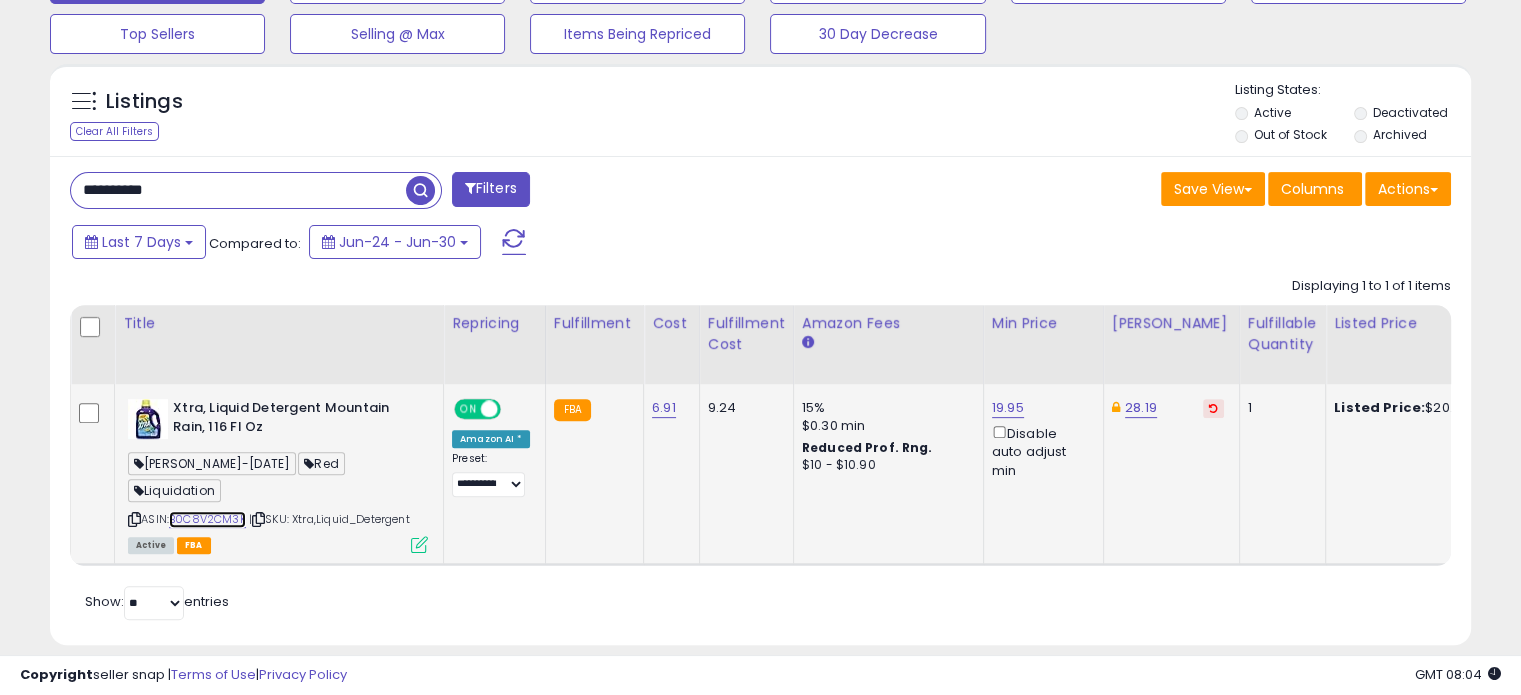 click on "B0C8V2CM3K" at bounding box center [207, 519] 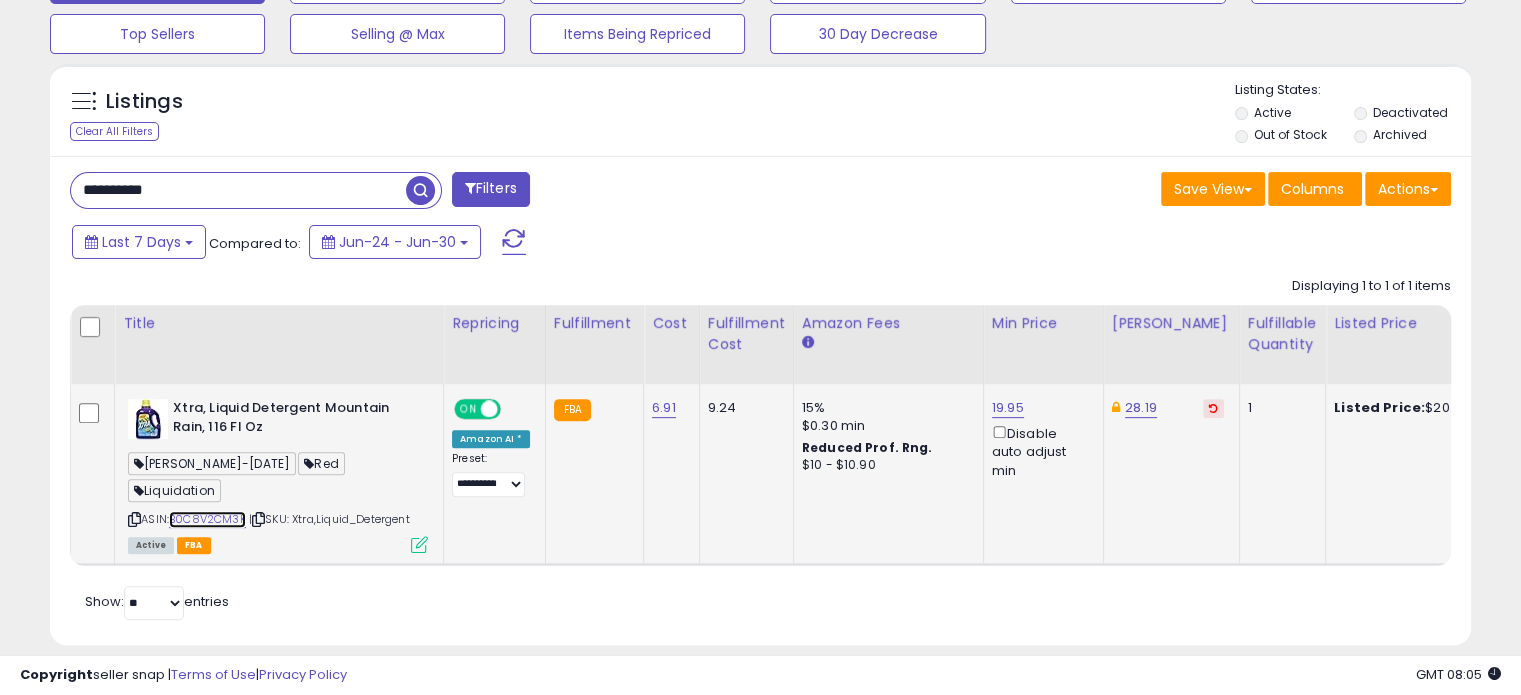 click on "B0C8V2CM3K" at bounding box center [207, 519] 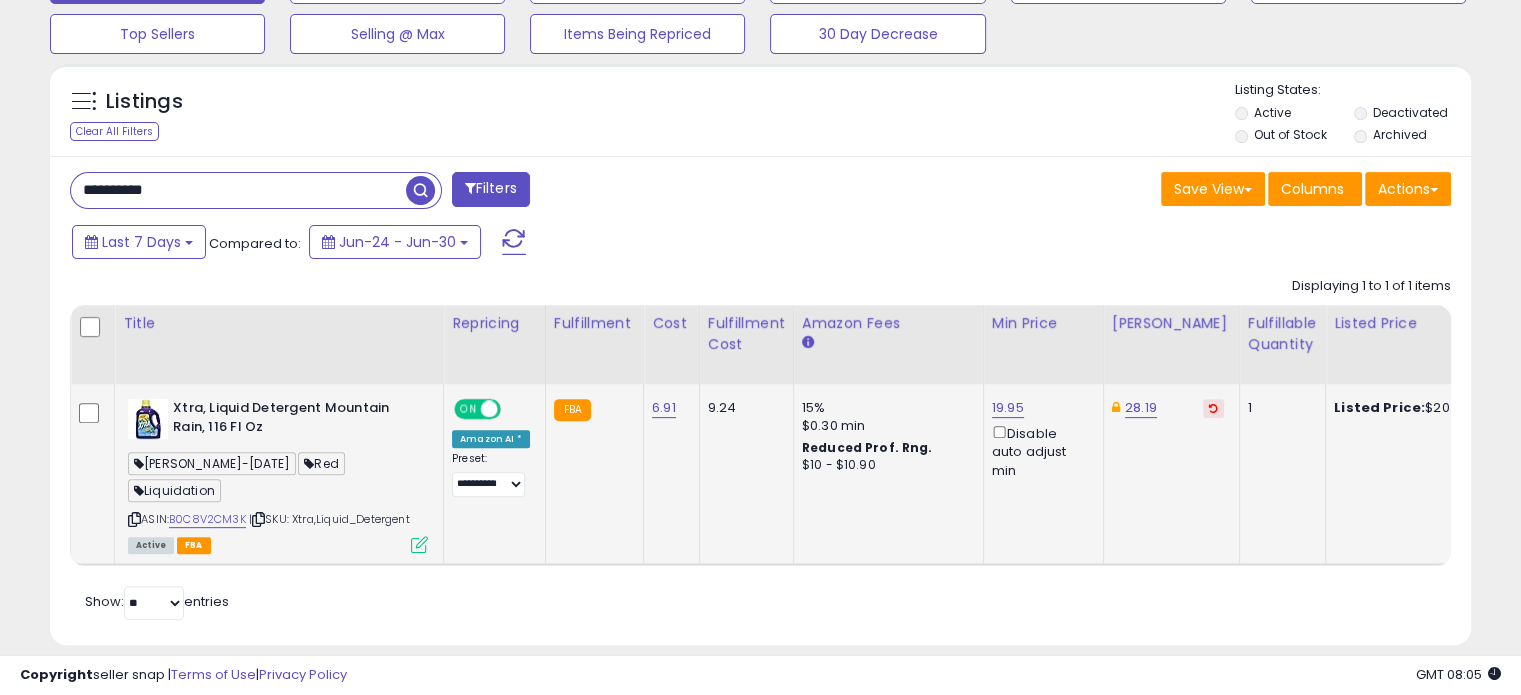 click at bounding box center (419, 544) 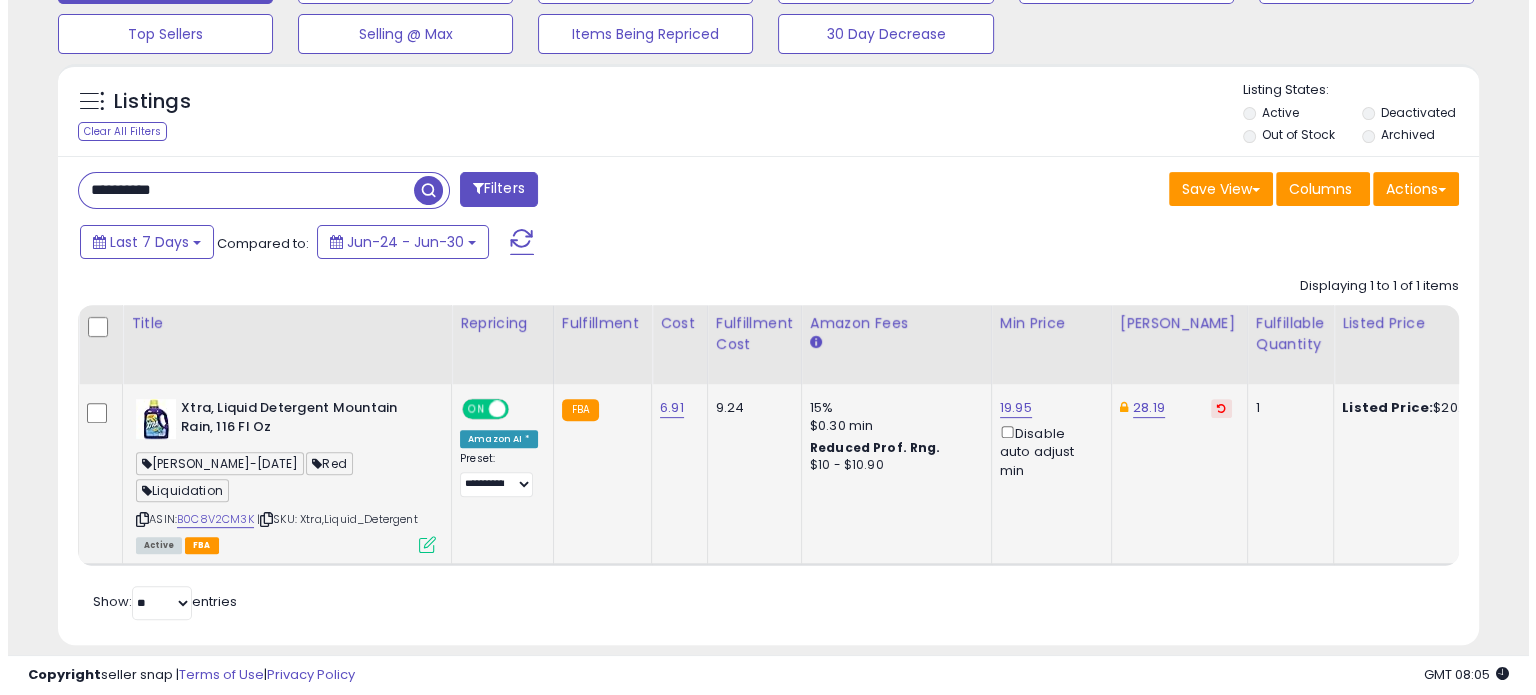 scroll, scrollTop: 999589, scrollLeft: 999168, axis: both 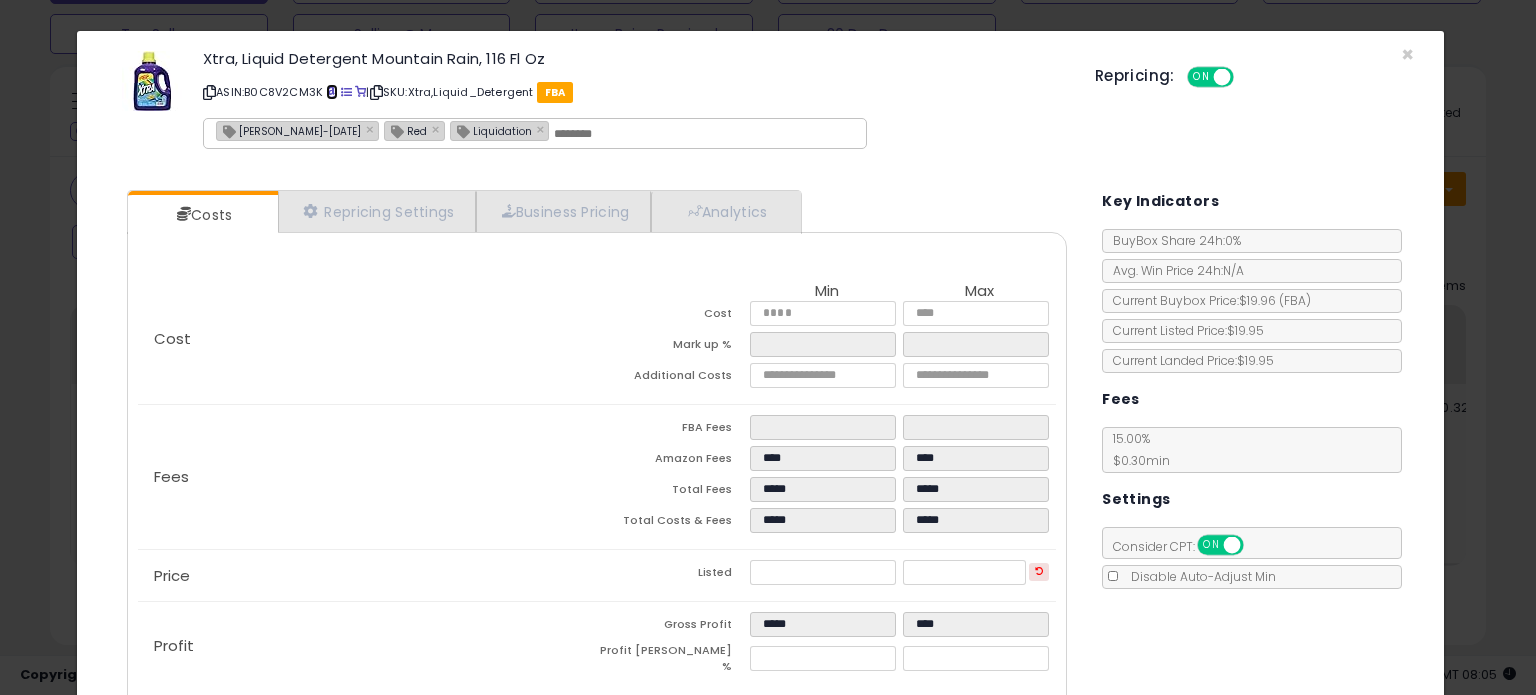 click at bounding box center (331, 92) 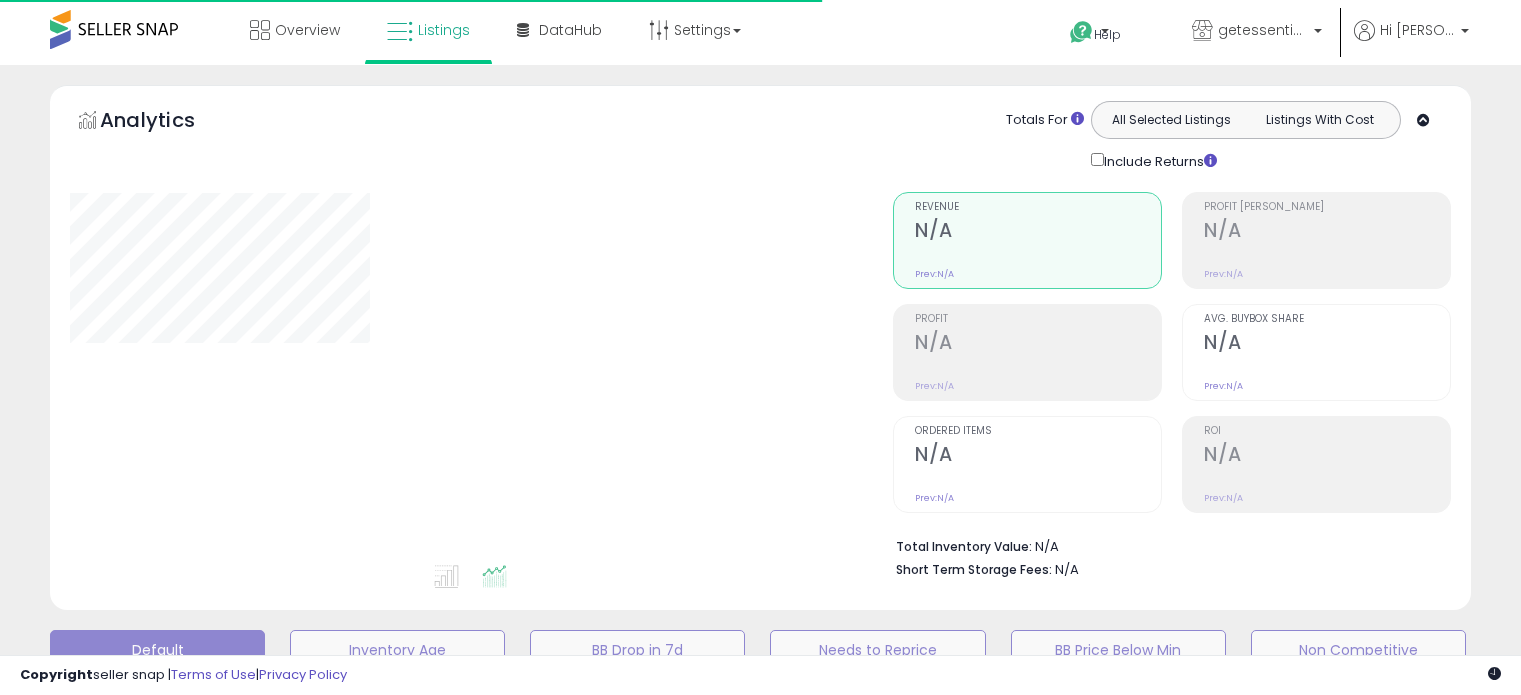 scroll, scrollTop: 0, scrollLeft: 0, axis: both 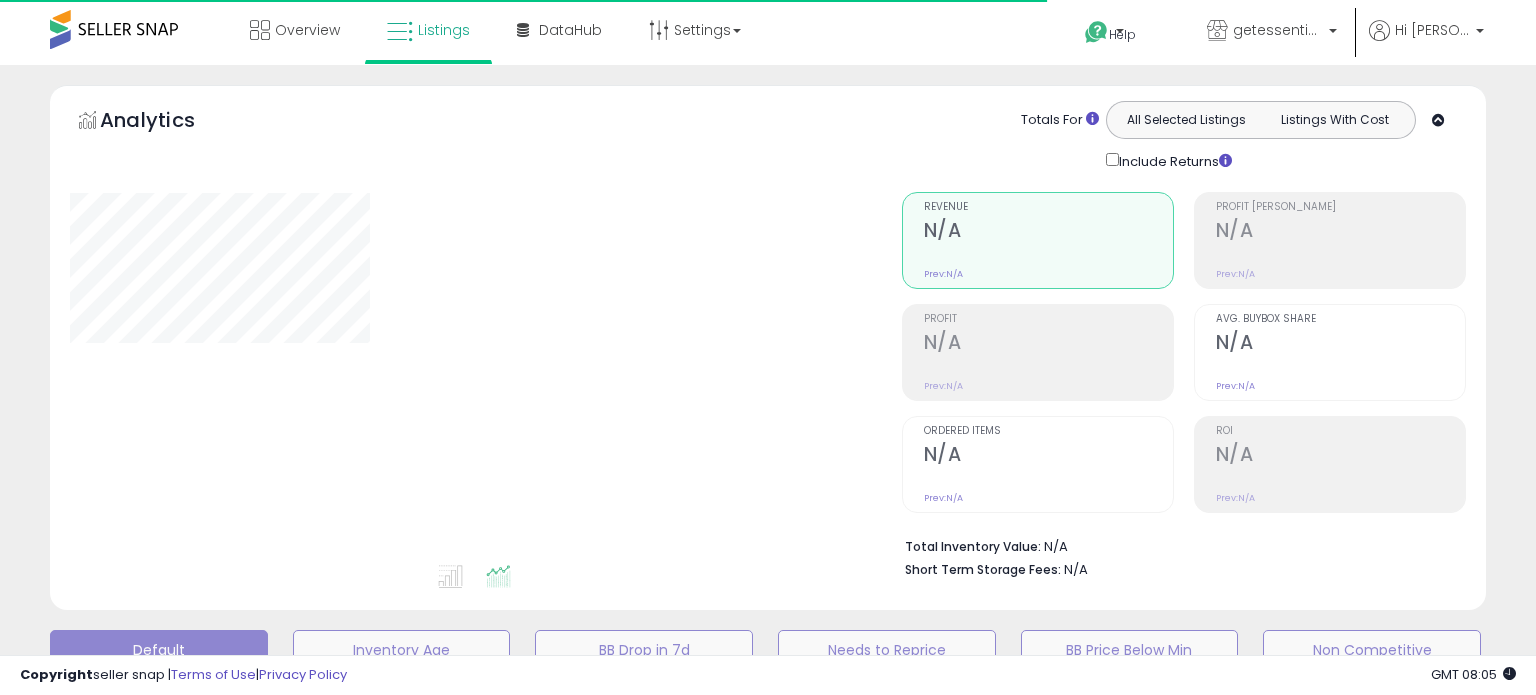 type on "**********" 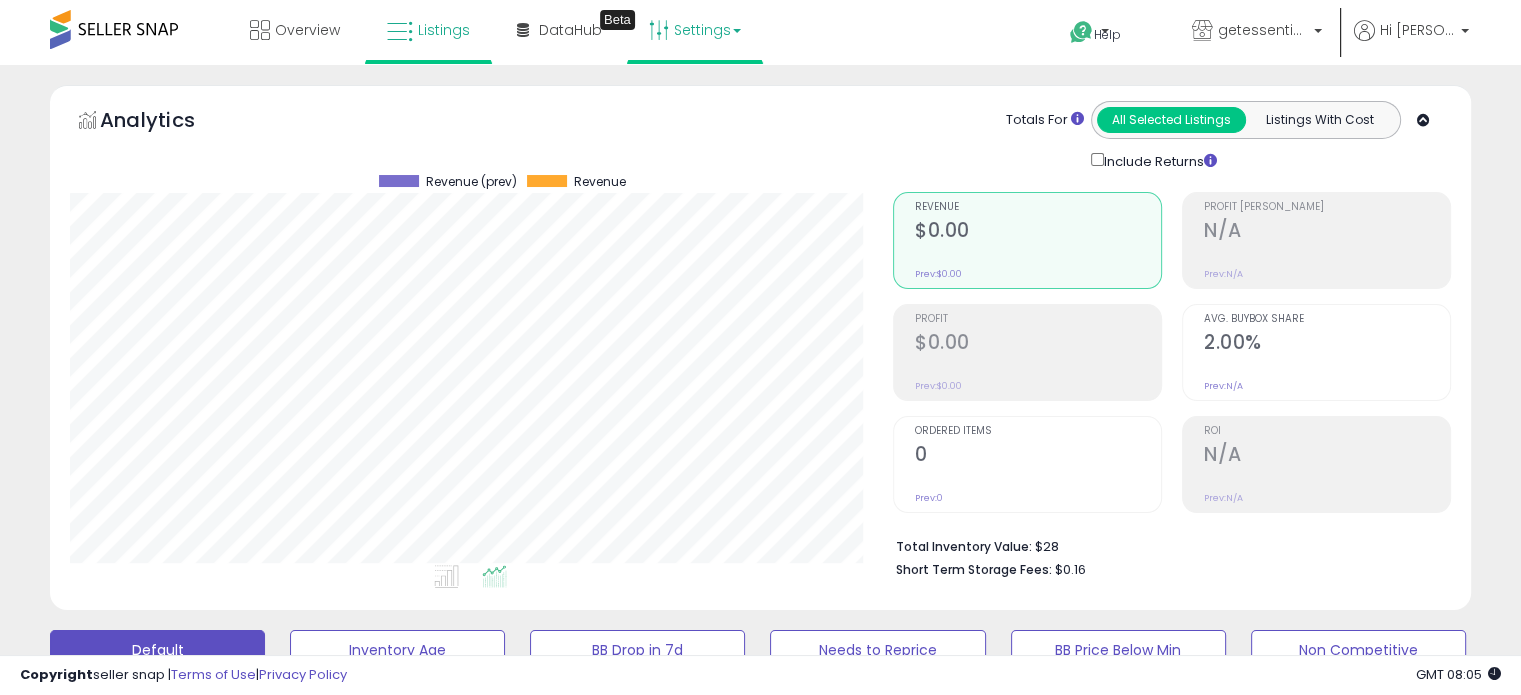 scroll, scrollTop: 999589, scrollLeft: 999176, axis: both 